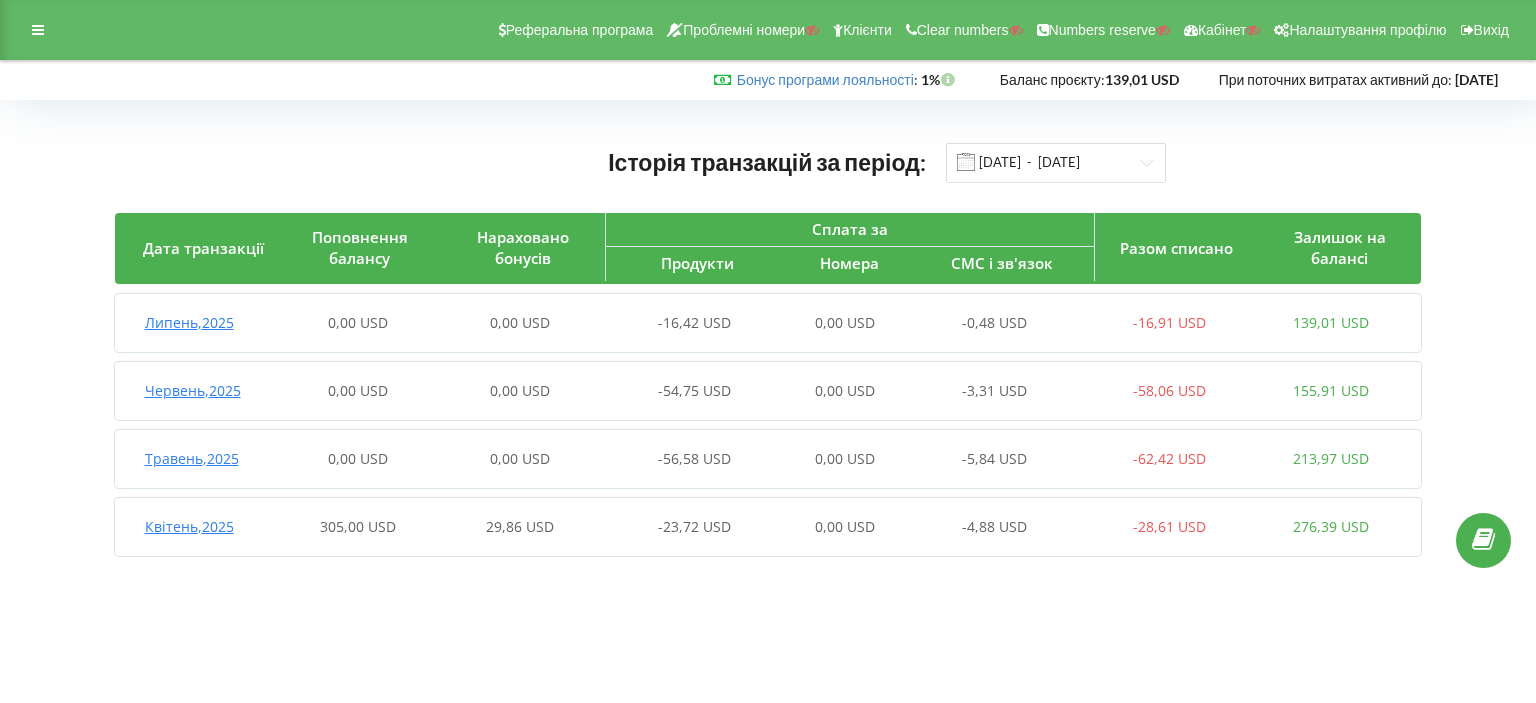 scroll, scrollTop: 0, scrollLeft: 0, axis: both 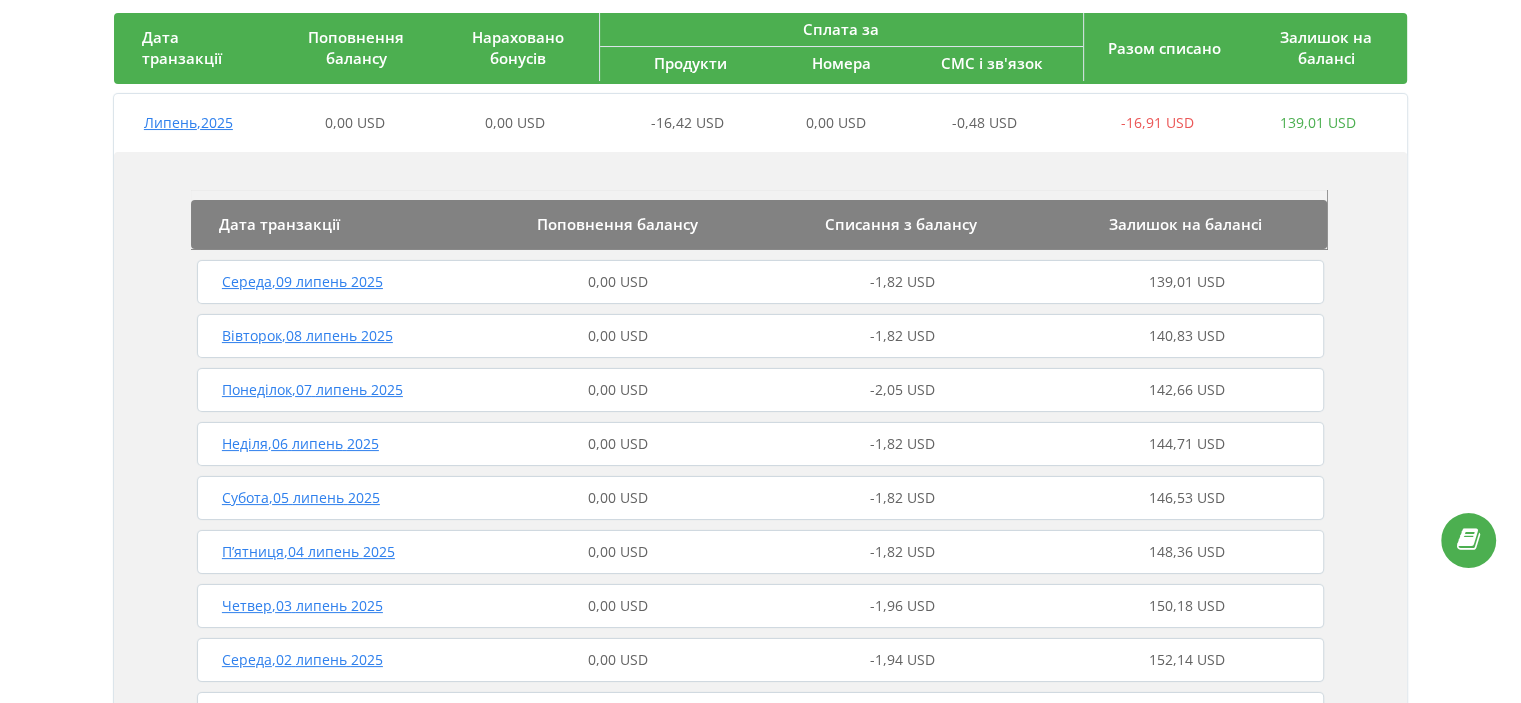 click on "Неділя ,  06   липень   2025 0,00 USD -1,82 USD 144,71 USD" at bounding box center (760, 444) 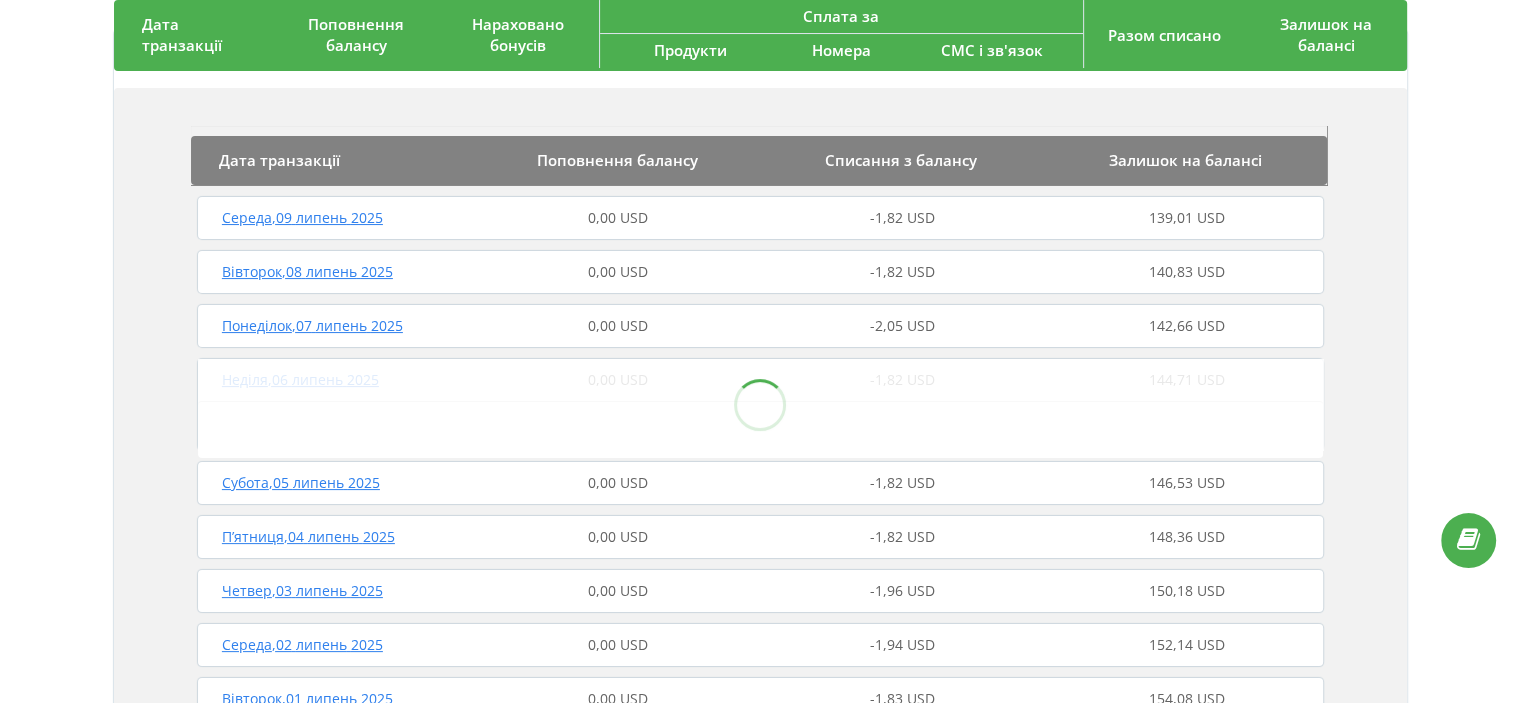 scroll, scrollTop: 300, scrollLeft: 0, axis: vertical 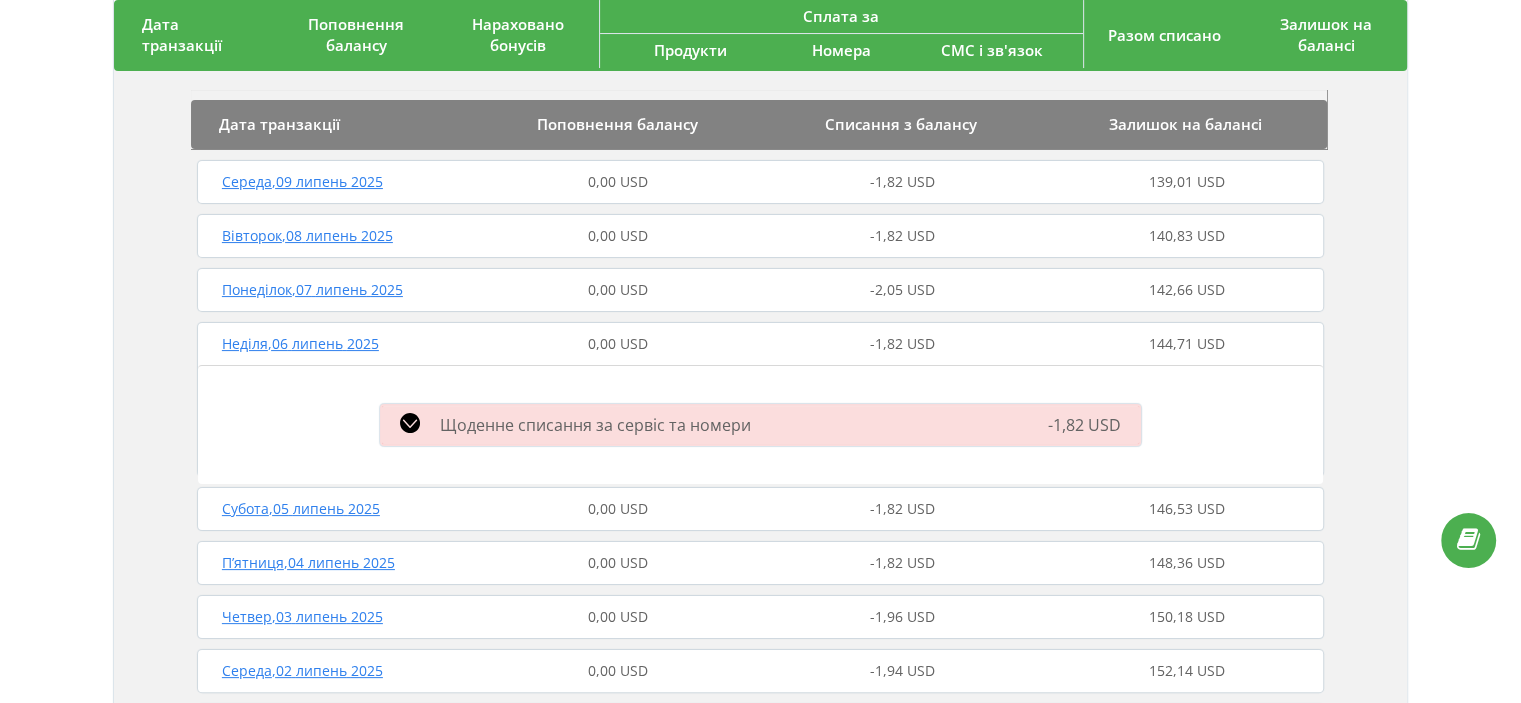 click on "Понеділок ,  07   липень   2025" at bounding box center (312, 289) 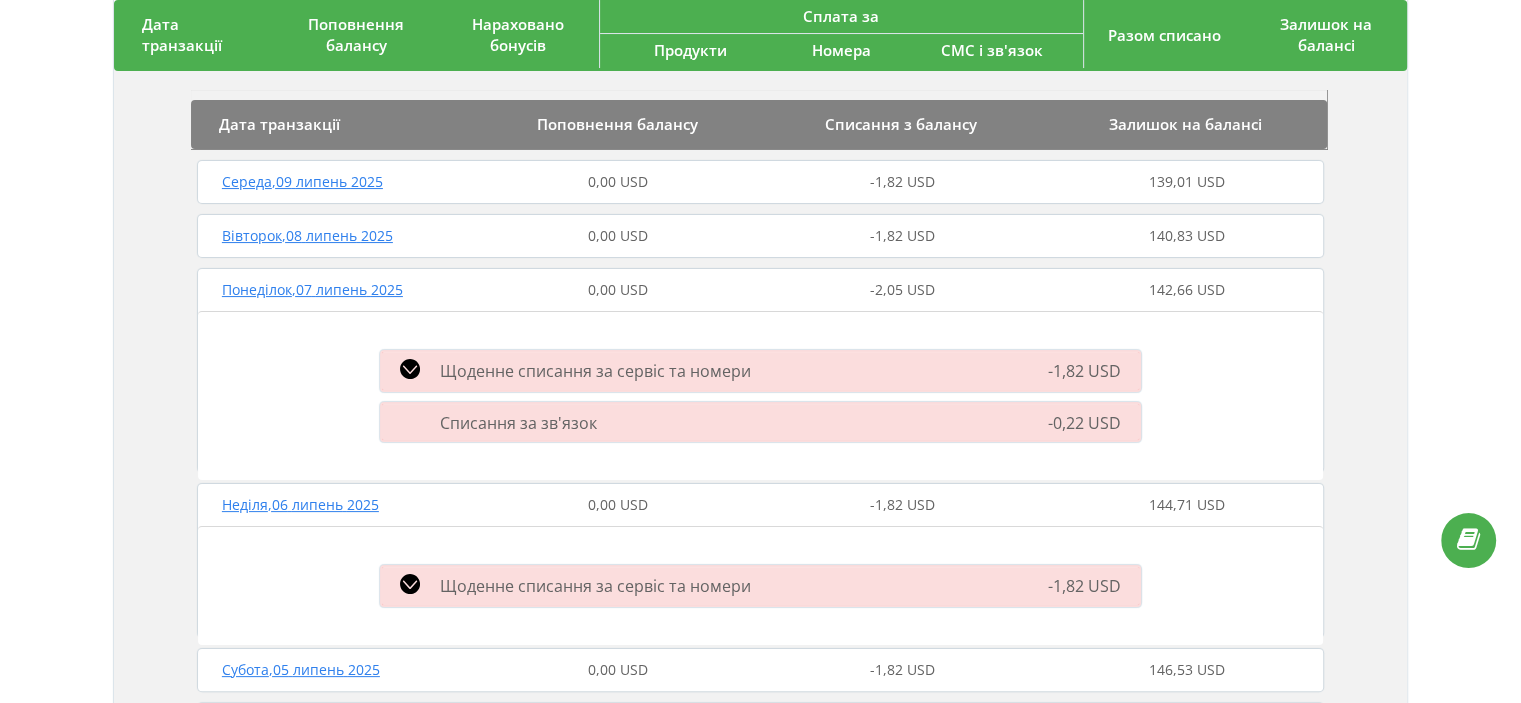 click on "-0,22 USD" at bounding box center [1084, 423] 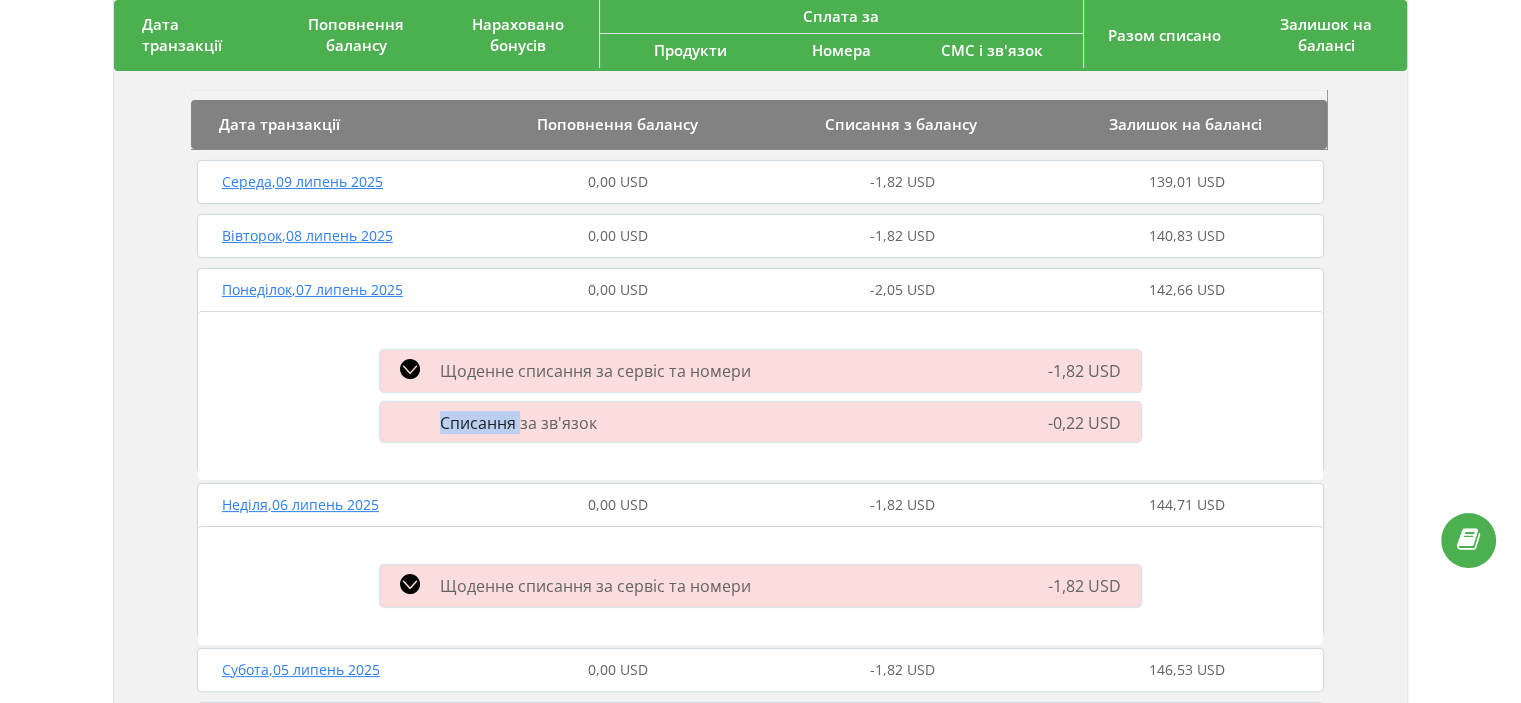 click on "Списання за зв'язок" at bounding box center (518, 423) 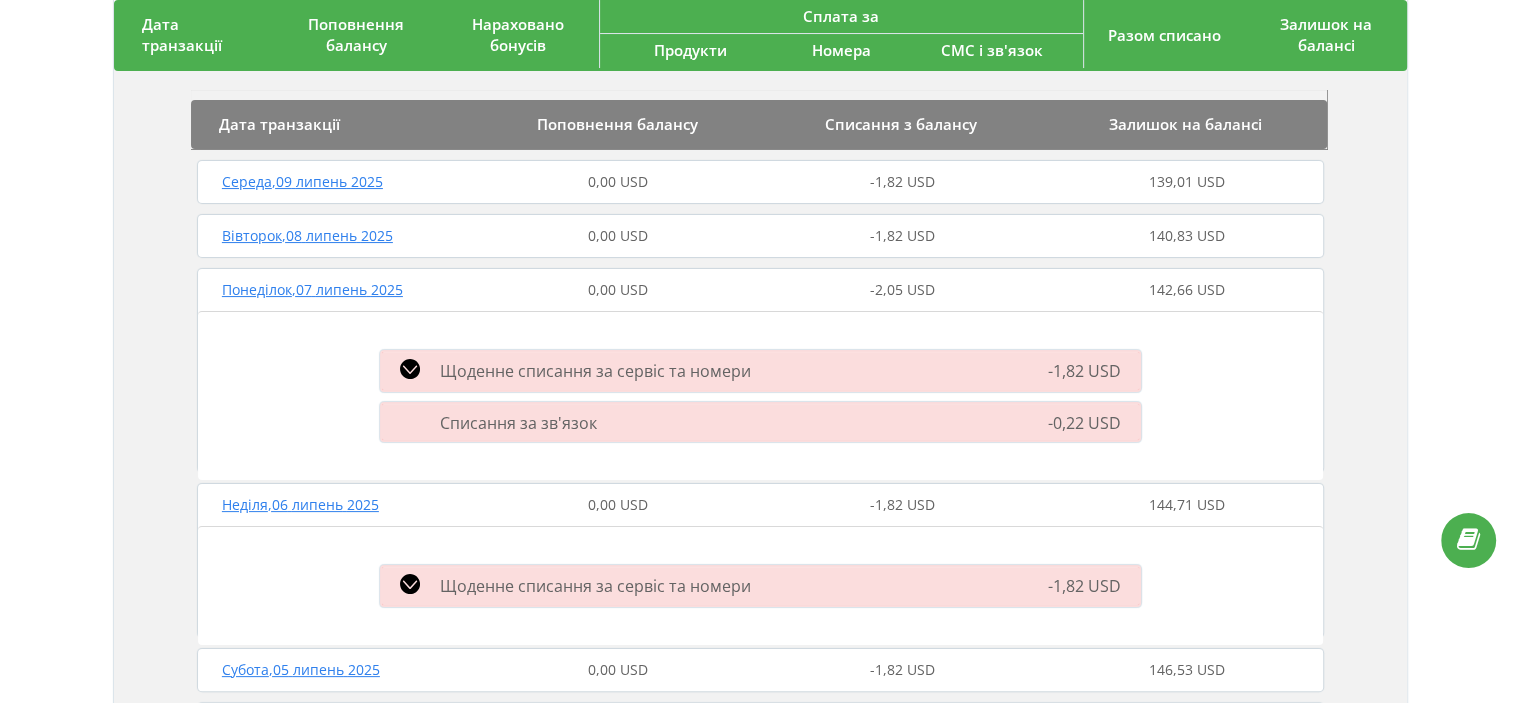 click 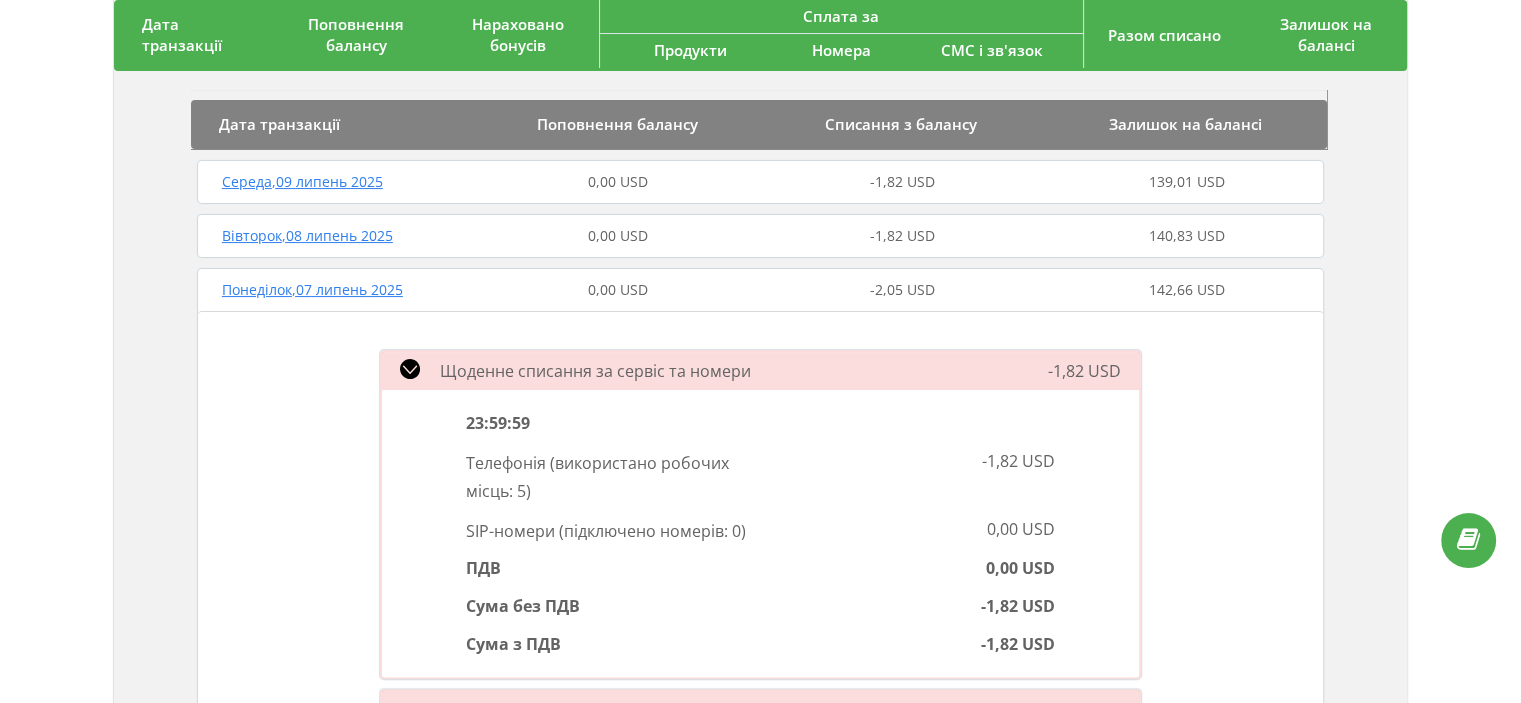 click 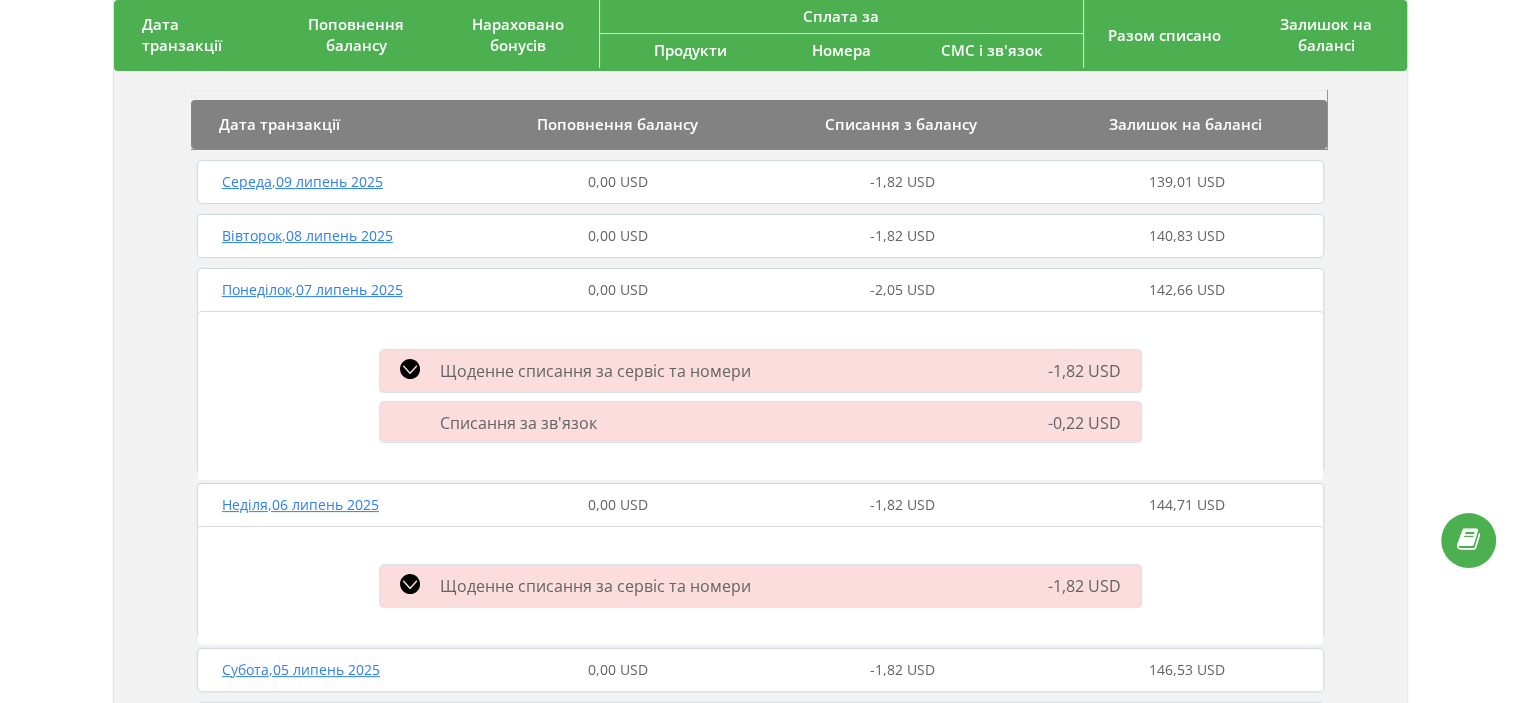 click on "Списання за зв'язок -0,22 USD" at bounding box center [760, 422] 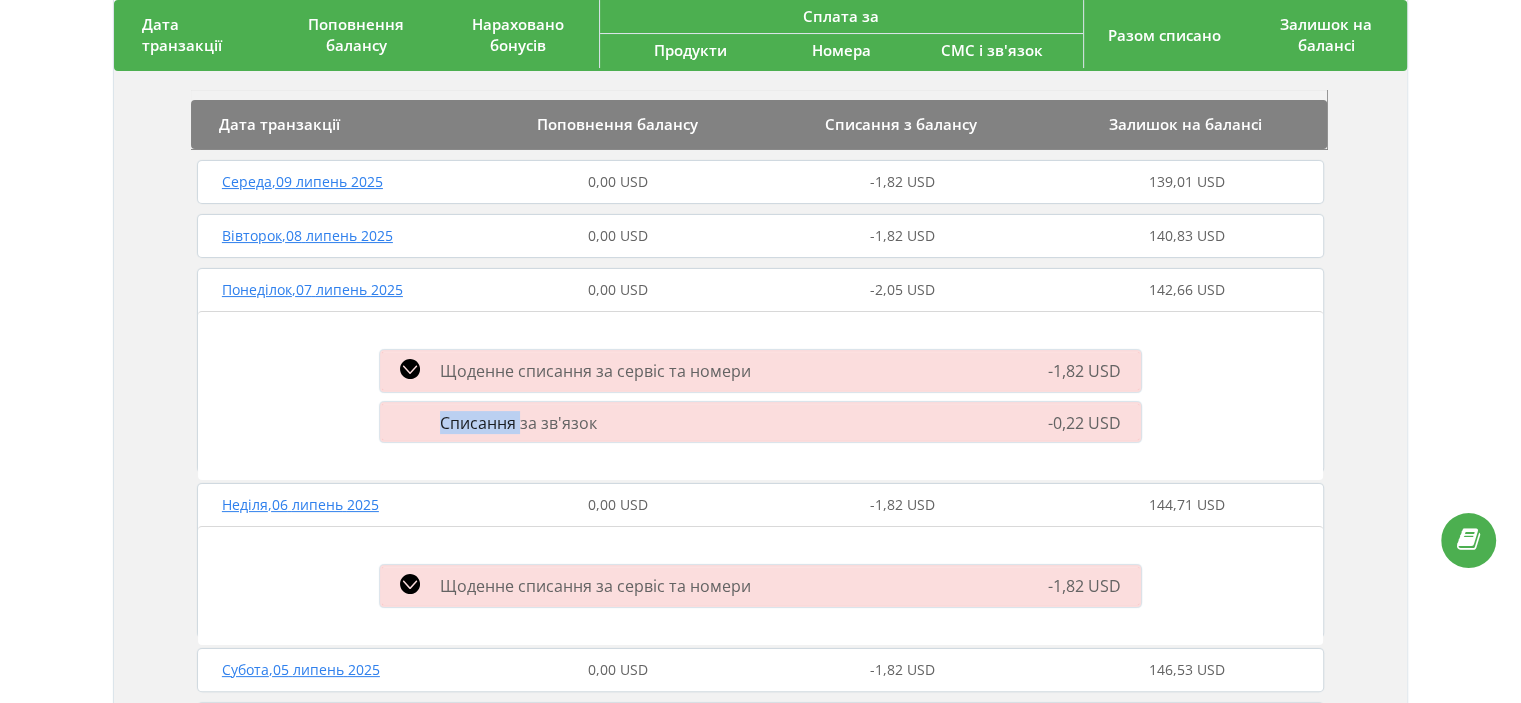 click on "Списання за зв'язок" at bounding box center (518, 423) 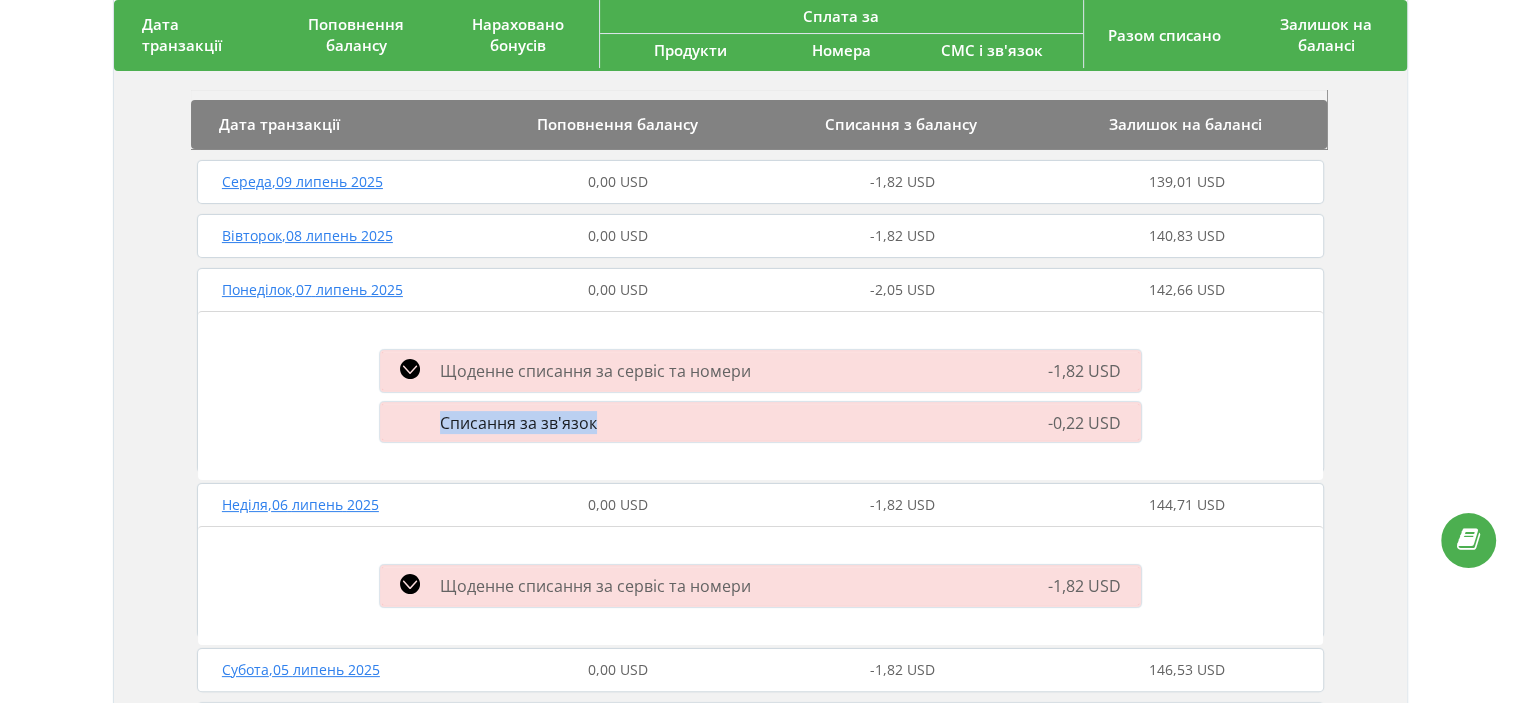 click on "Списання за зв'язок" at bounding box center (518, 423) 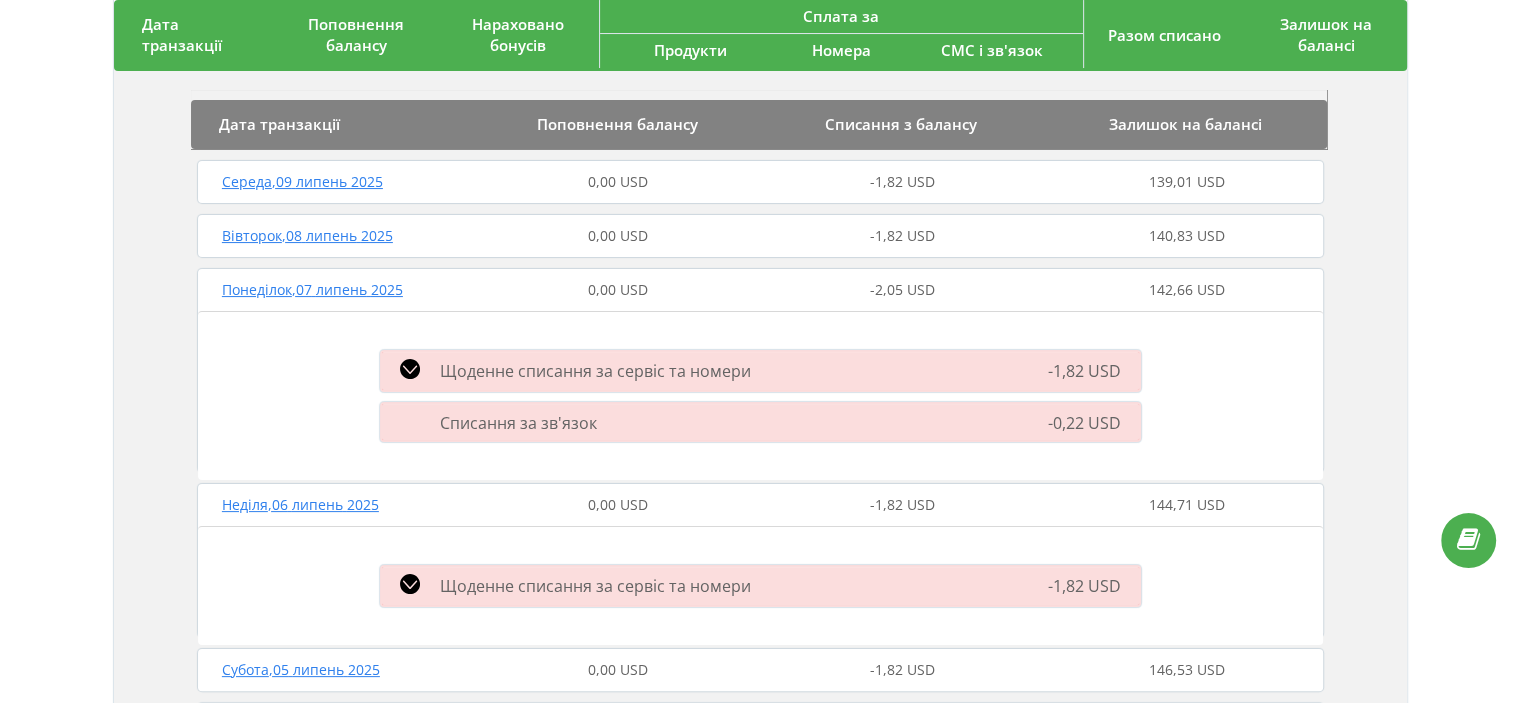 click on "Історія транзакцій за період:  01.02.2025  -  10.07.2025 Дата транзакції Поповнення балансу Нараховано бонусів Сплата за Продукти Номера СМС і зв'язок Разом списано Залишок на балансі   Липень ,  2025 0,00 USD 0,00 USD -16,42 USD 0,00 USD -0,48 USD -16,91 USD 139,01 USD Дата транзакції Поповнення балансу Списання з балансу Залишок на балансі Середа ,  09   липень   2025 0,00 USD -1,82 USD 139,01 USD Вівторок ,  08   липень   2025 0,00 USD -1,82 USD 140,83 USD Понеділок ,  07   липень   2025 0,00 USD -2,05 USD 142,66 USD Щоденне списання за сервіс та номери -1,82 USD 23:59:59 Телефонія   ( використано робочих місць:    5 ) -1,82 USD SIP-номери   ( підключено номерів:" at bounding box center [760, 501] 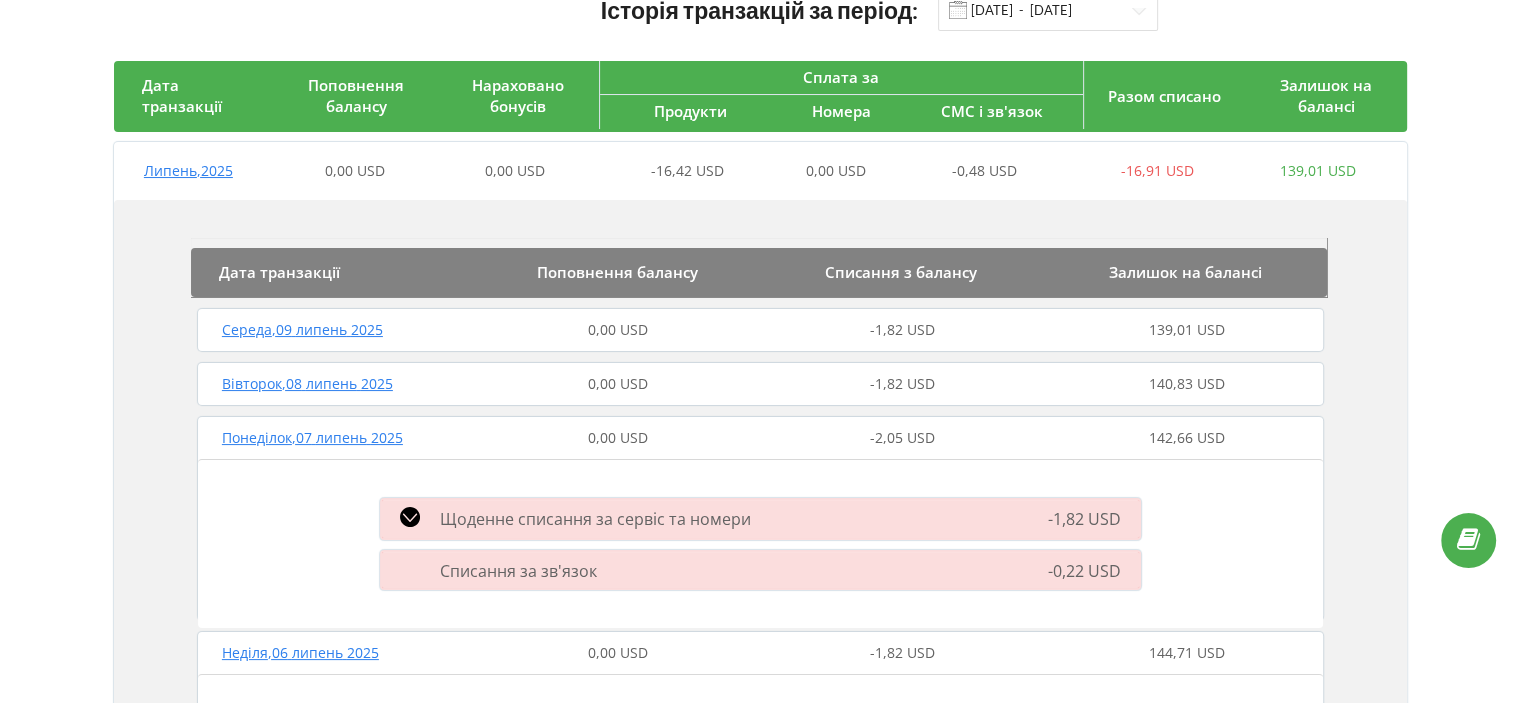scroll, scrollTop: 200, scrollLeft: 0, axis: vertical 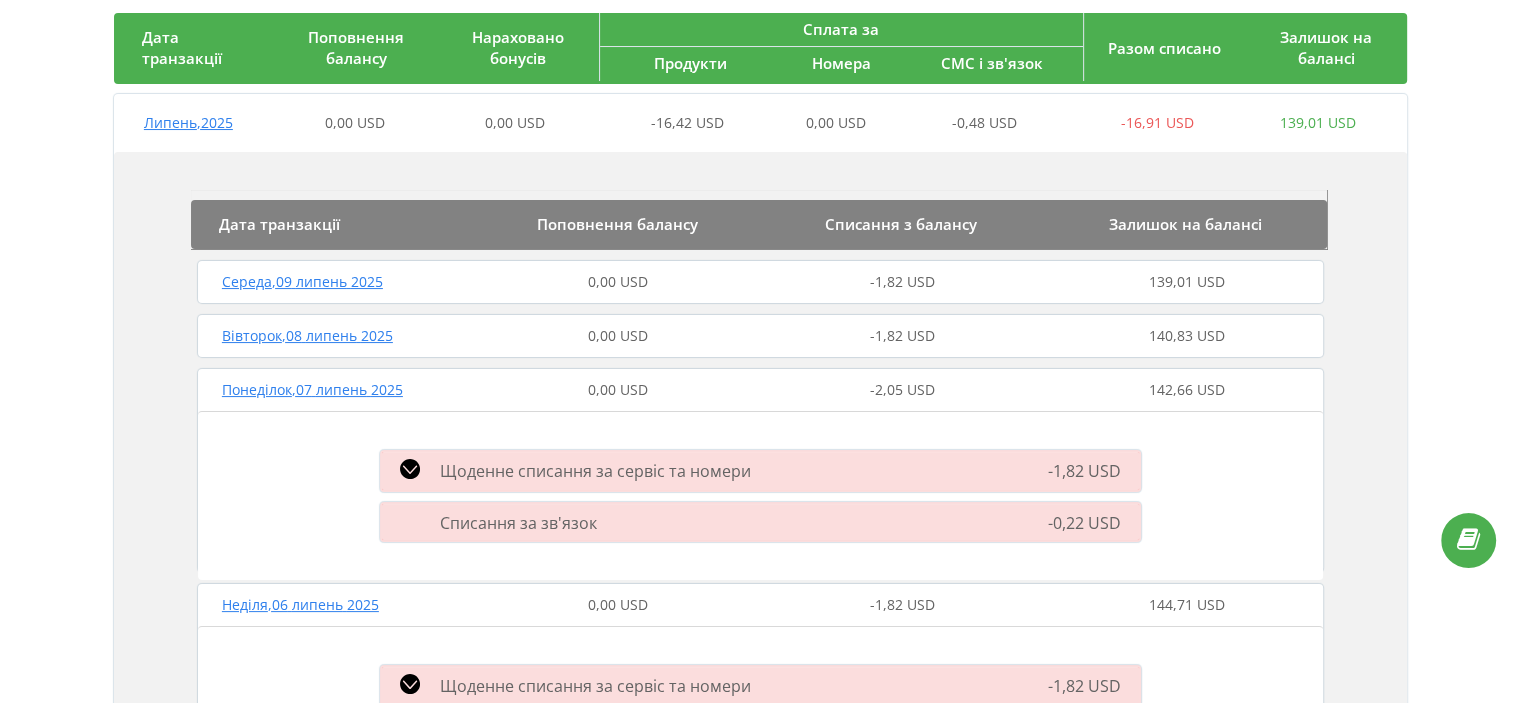 click on "Щоденне списання за сервіс та номери" at bounding box center (595, 471) 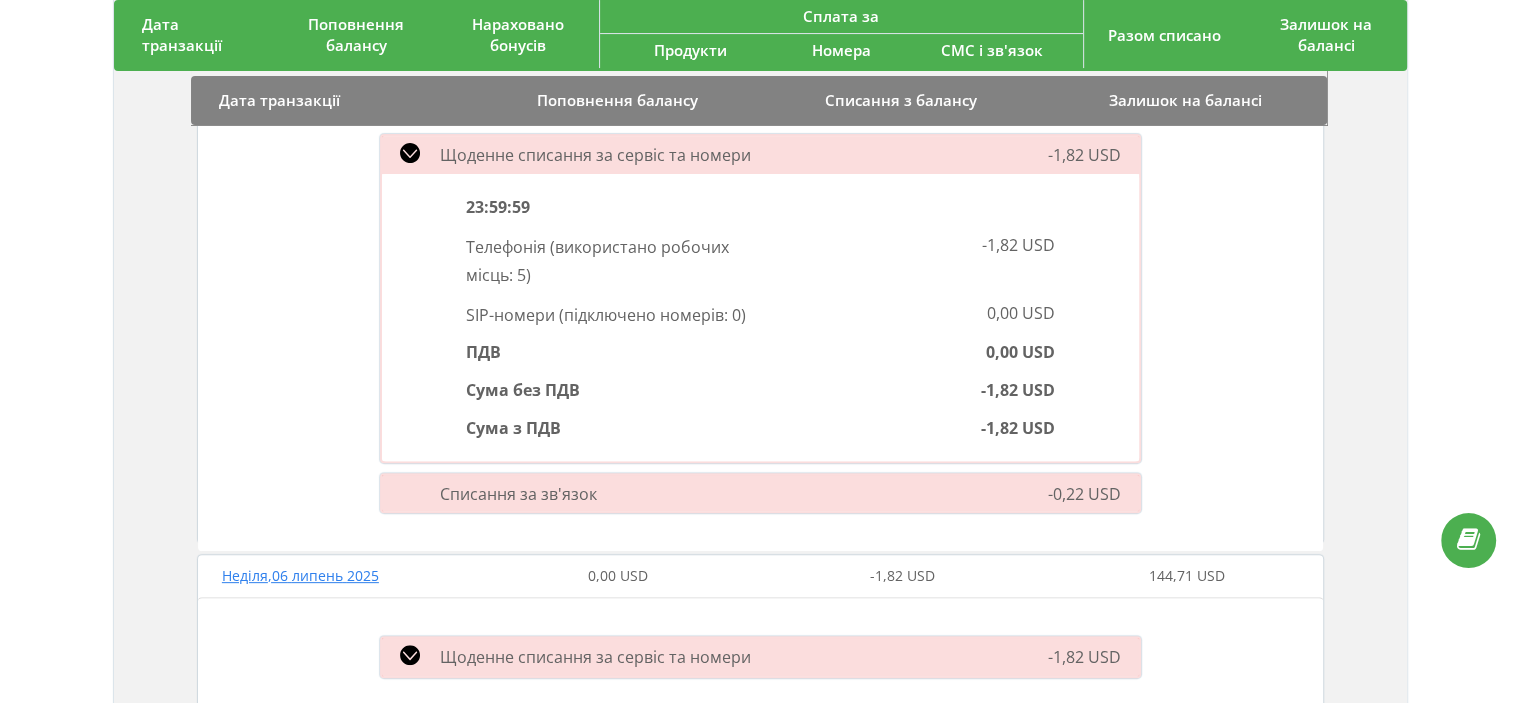 scroll, scrollTop: 400, scrollLeft: 0, axis: vertical 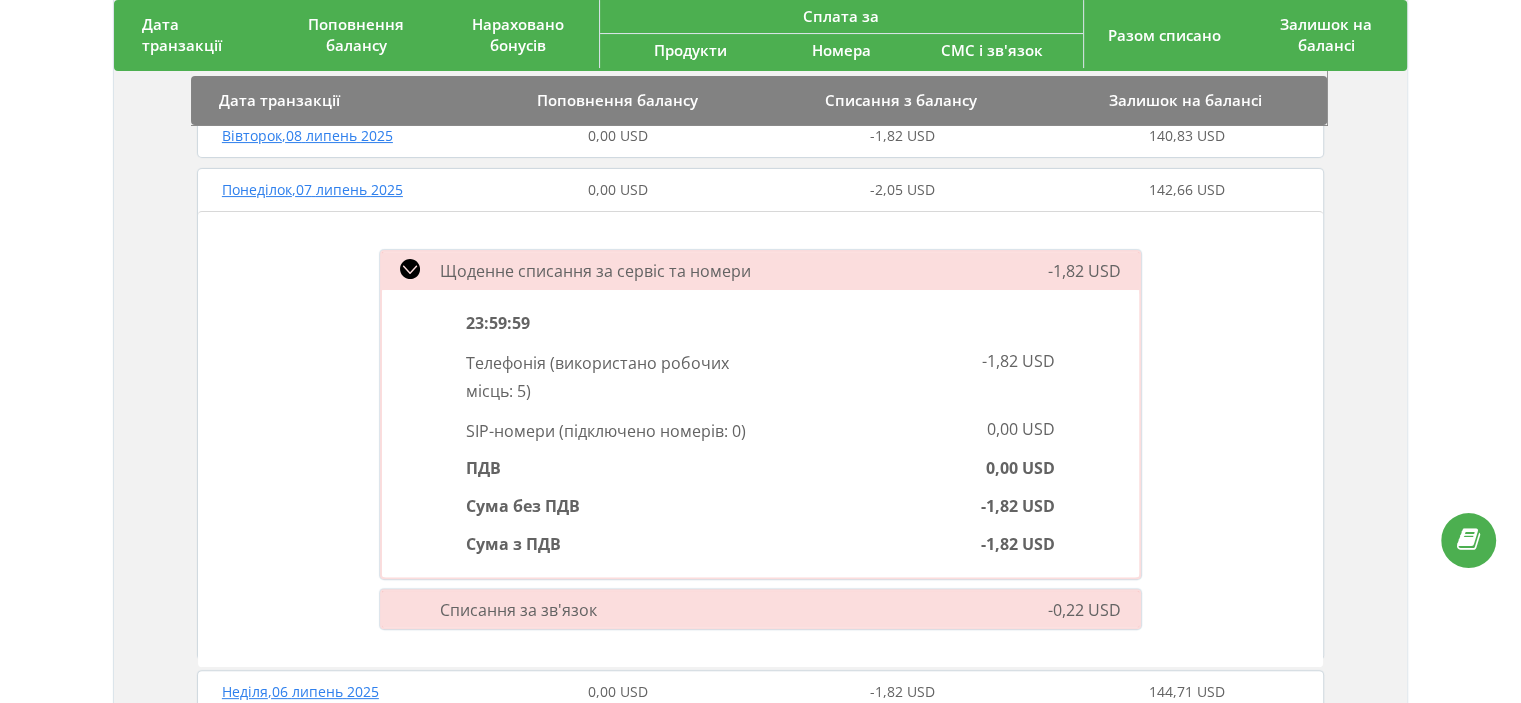 click on "Списання за зв'язок" at bounding box center (638, 609) 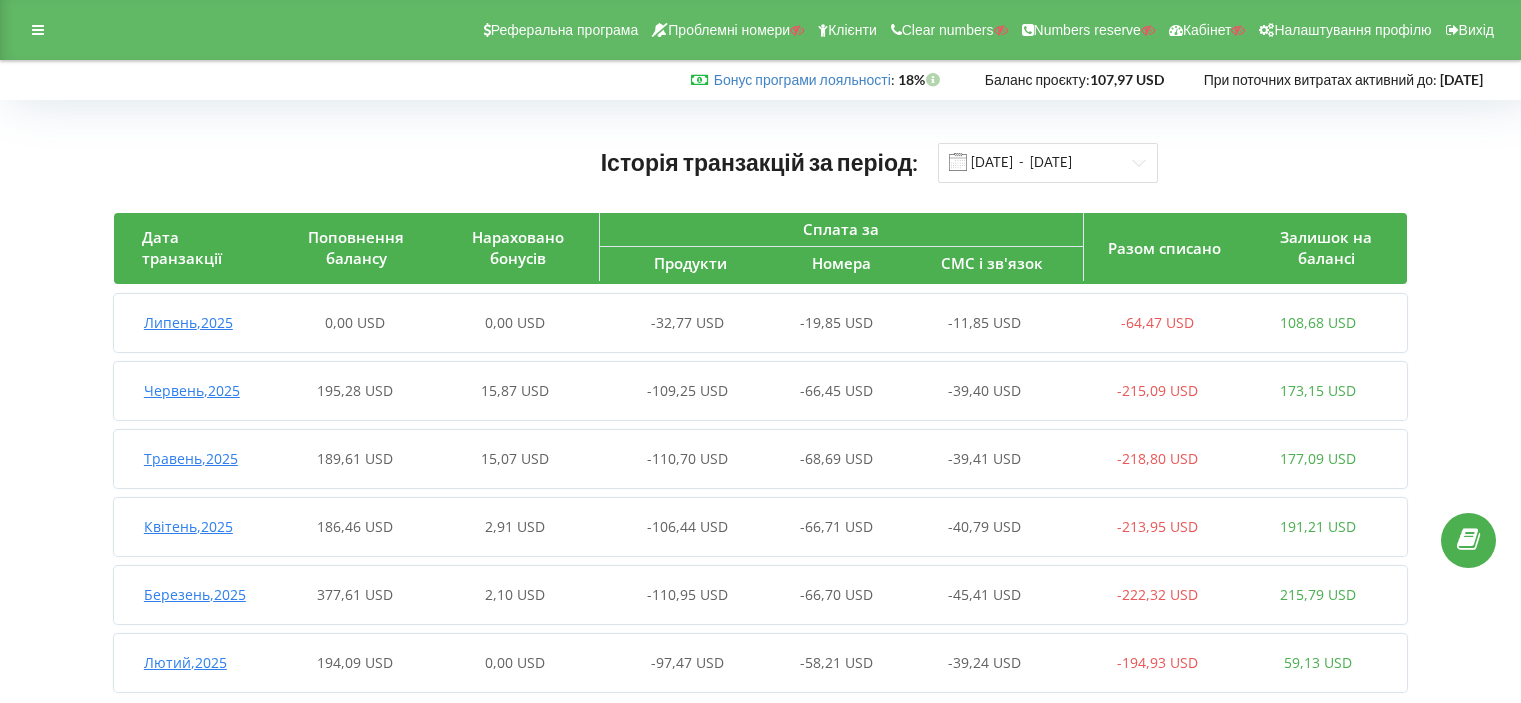 scroll, scrollTop: 0, scrollLeft: 0, axis: both 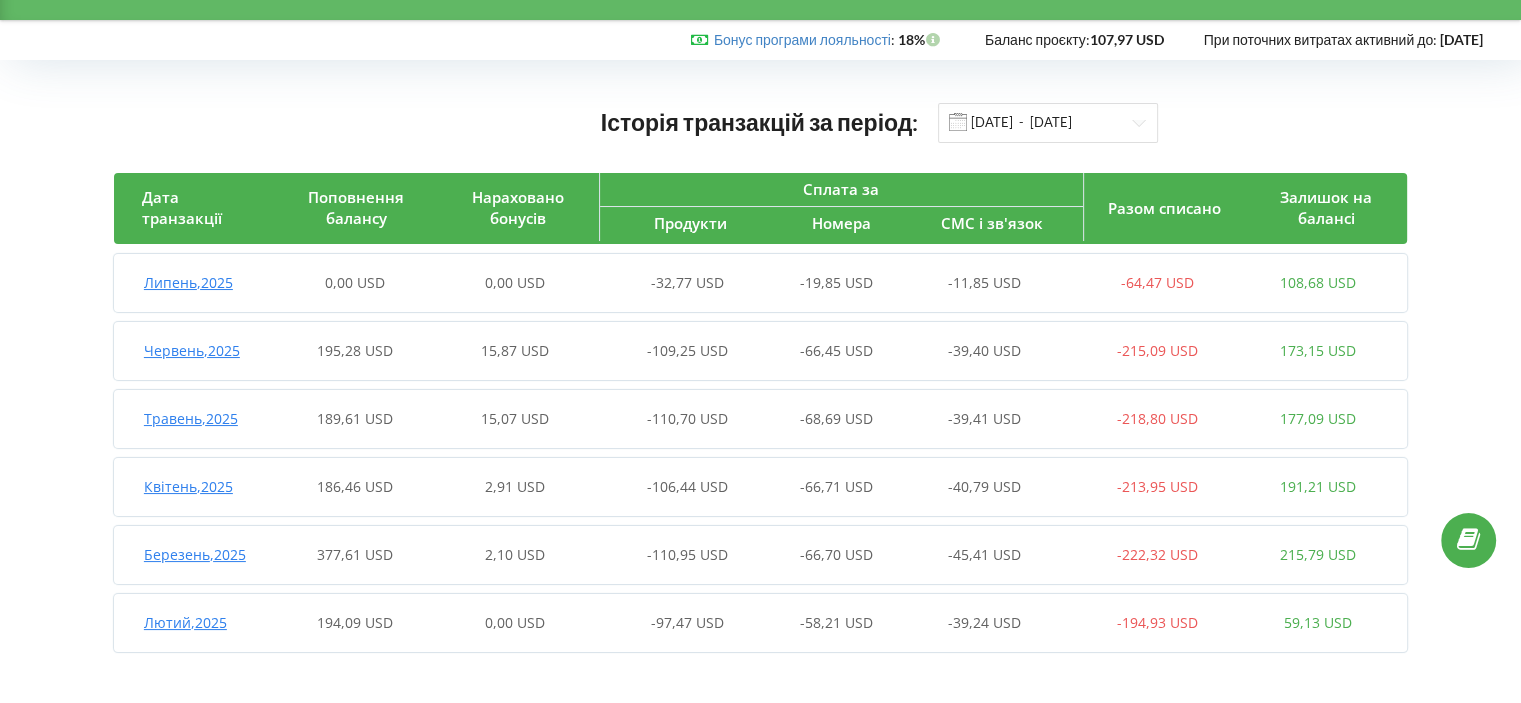 click on "Травень ,  2025" at bounding box center (191, 418) 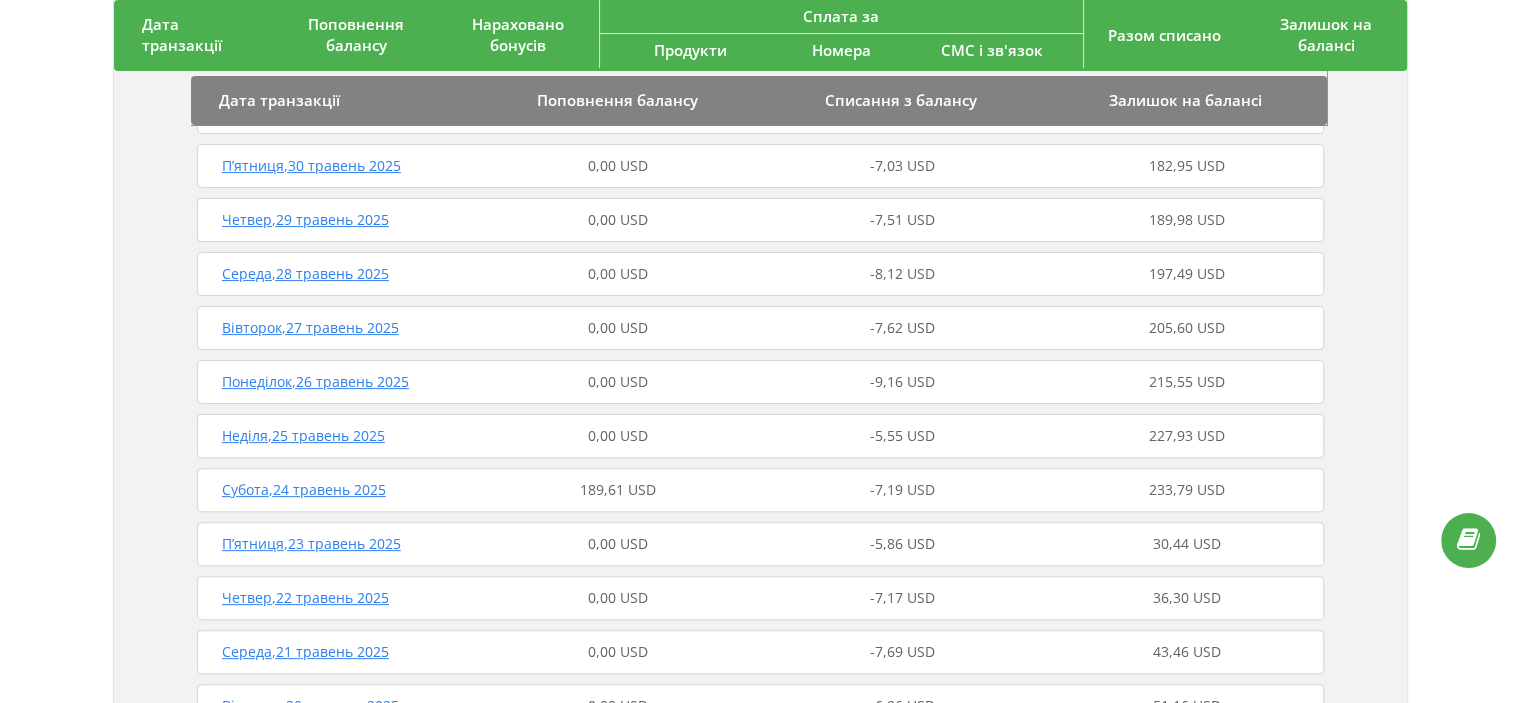 scroll, scrollTop: 540, scrollLeft: 0, axis: vertical 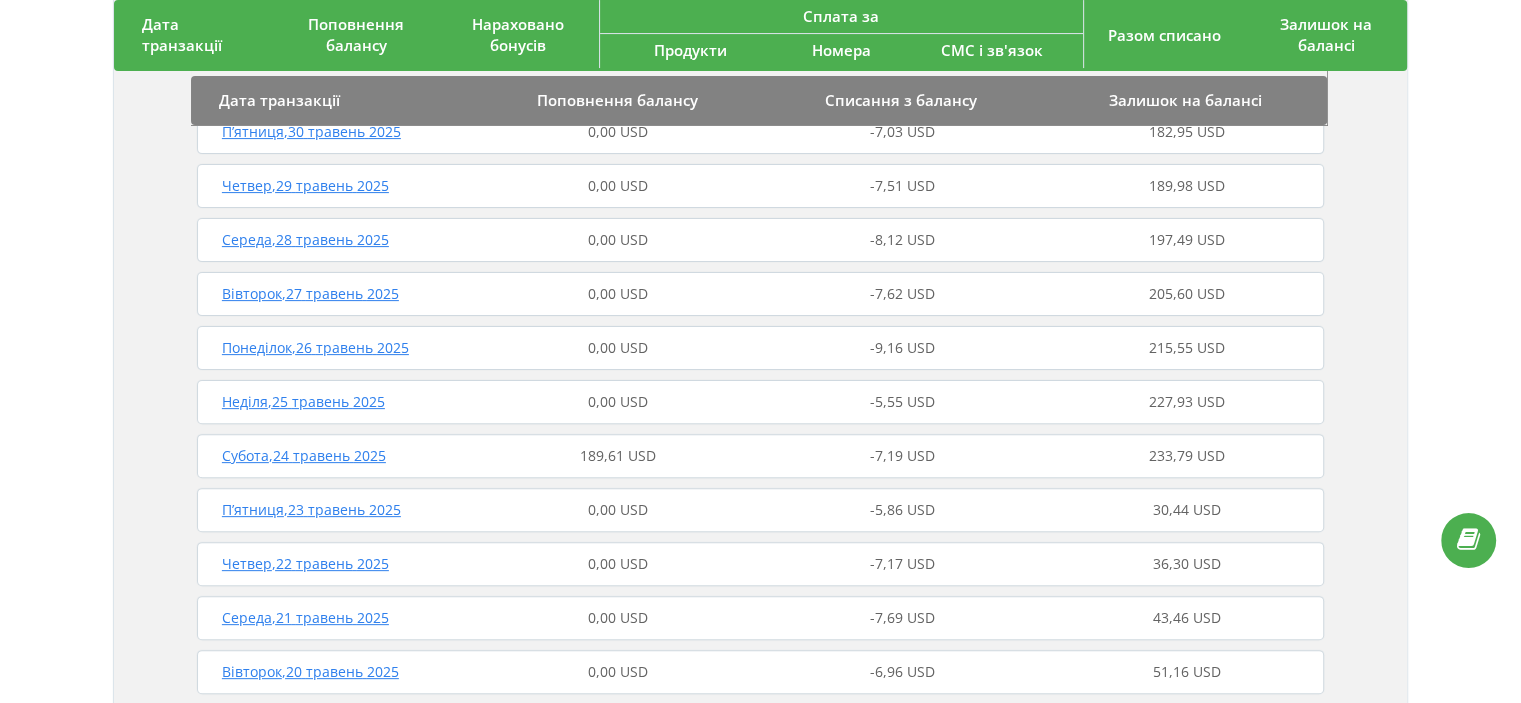 click on "Субота ,  24   травень   2025" at bounding box center (304, 455) 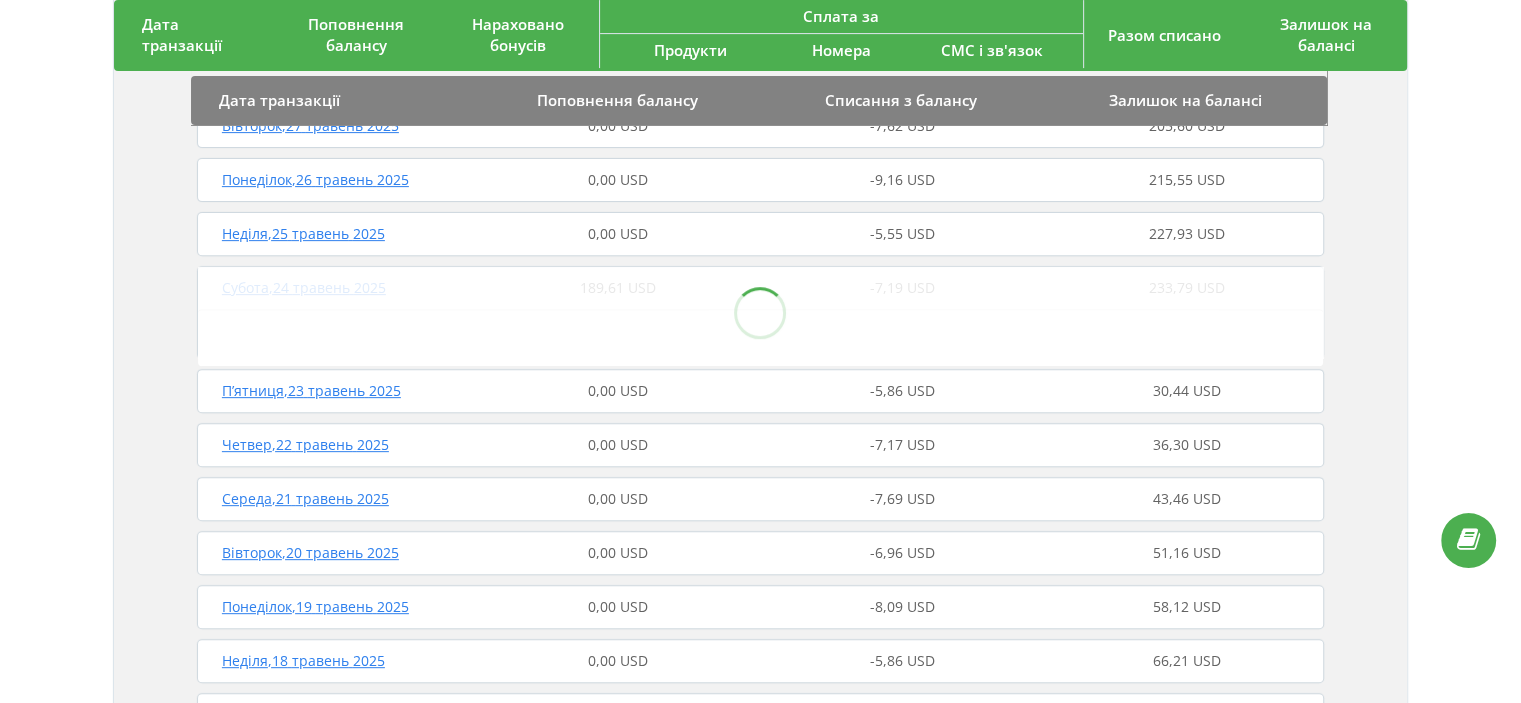 scroll, scrollTop: 740, scrollLeft: 0, axis: vertical 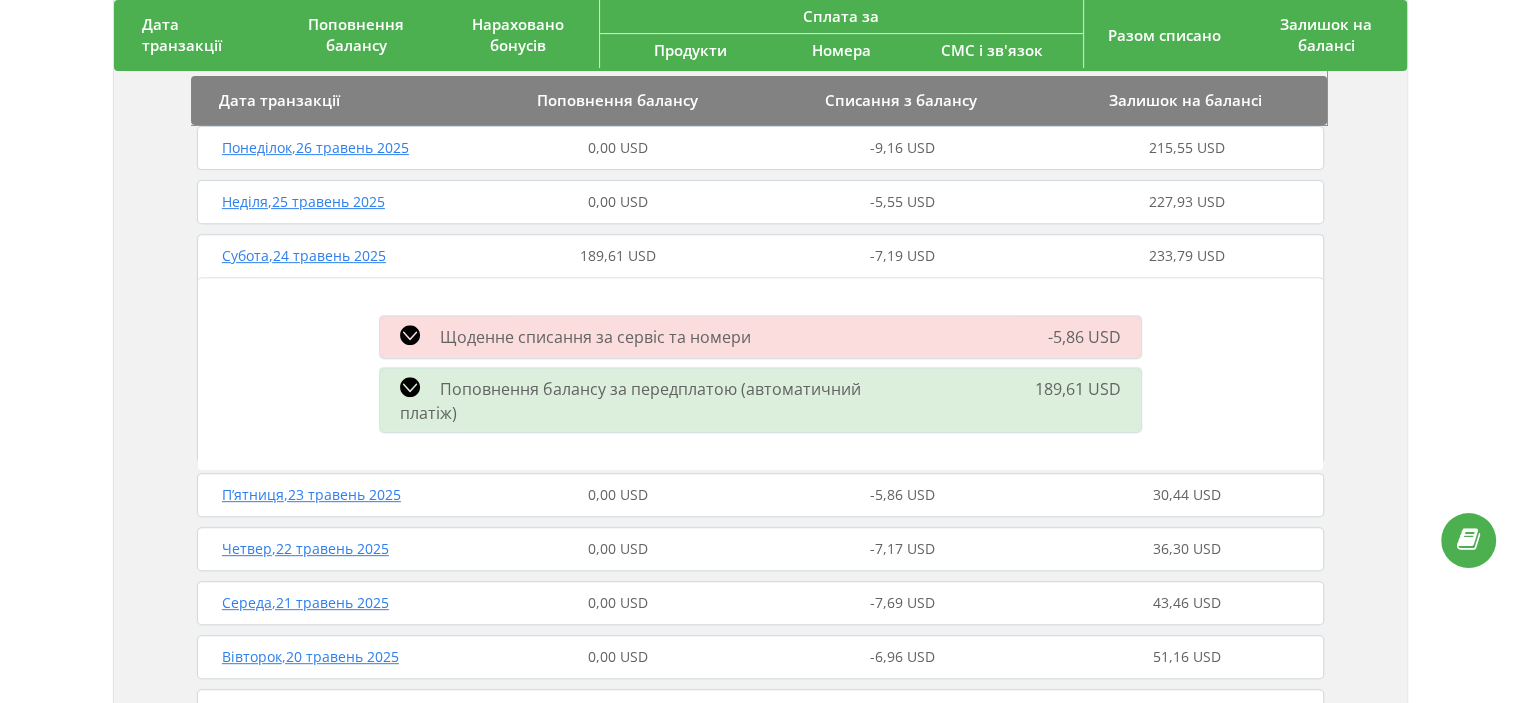 click on "Щоденне списання за сервіс та номери -5,86 USD" at bounding box center [760, 337] 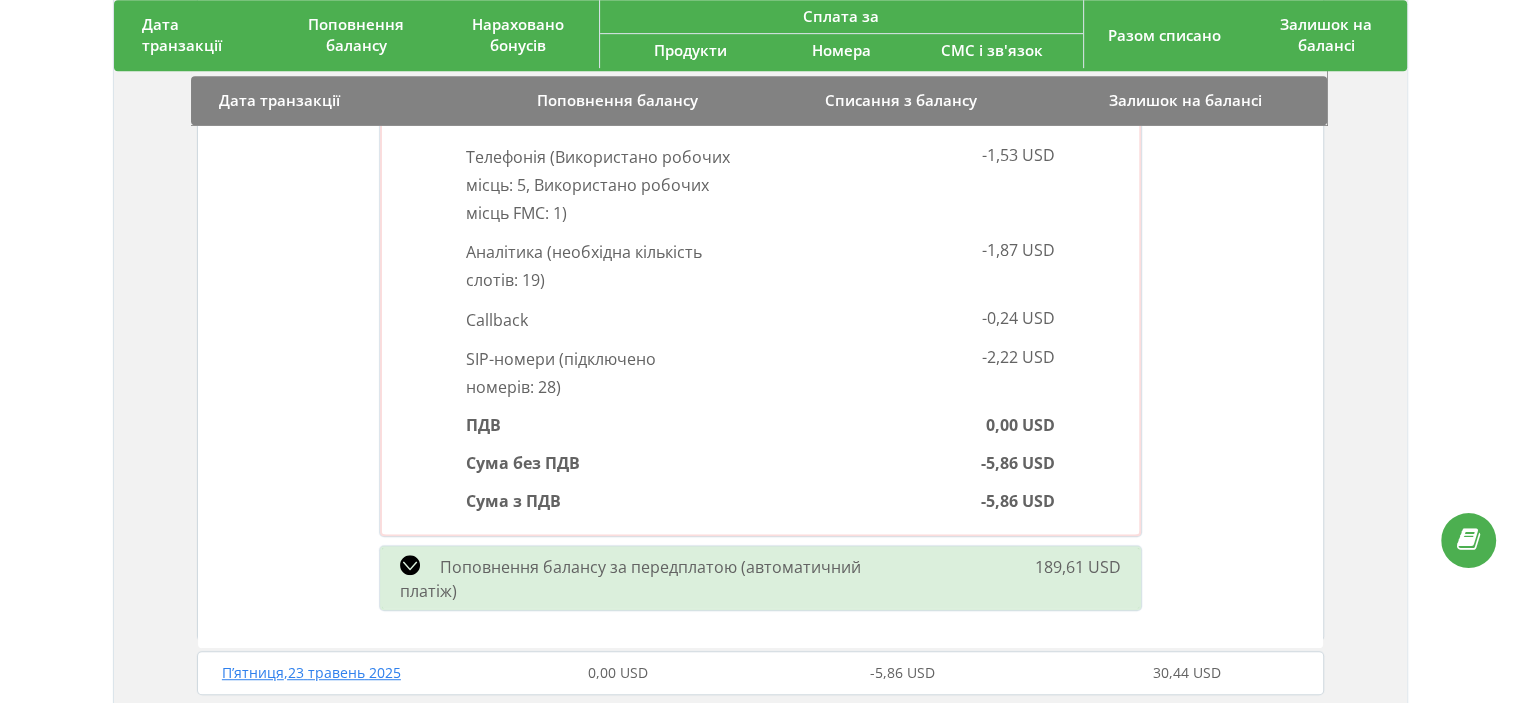 scroll, scrollTop: 1140, scrollLeft: 0, axis: vertical 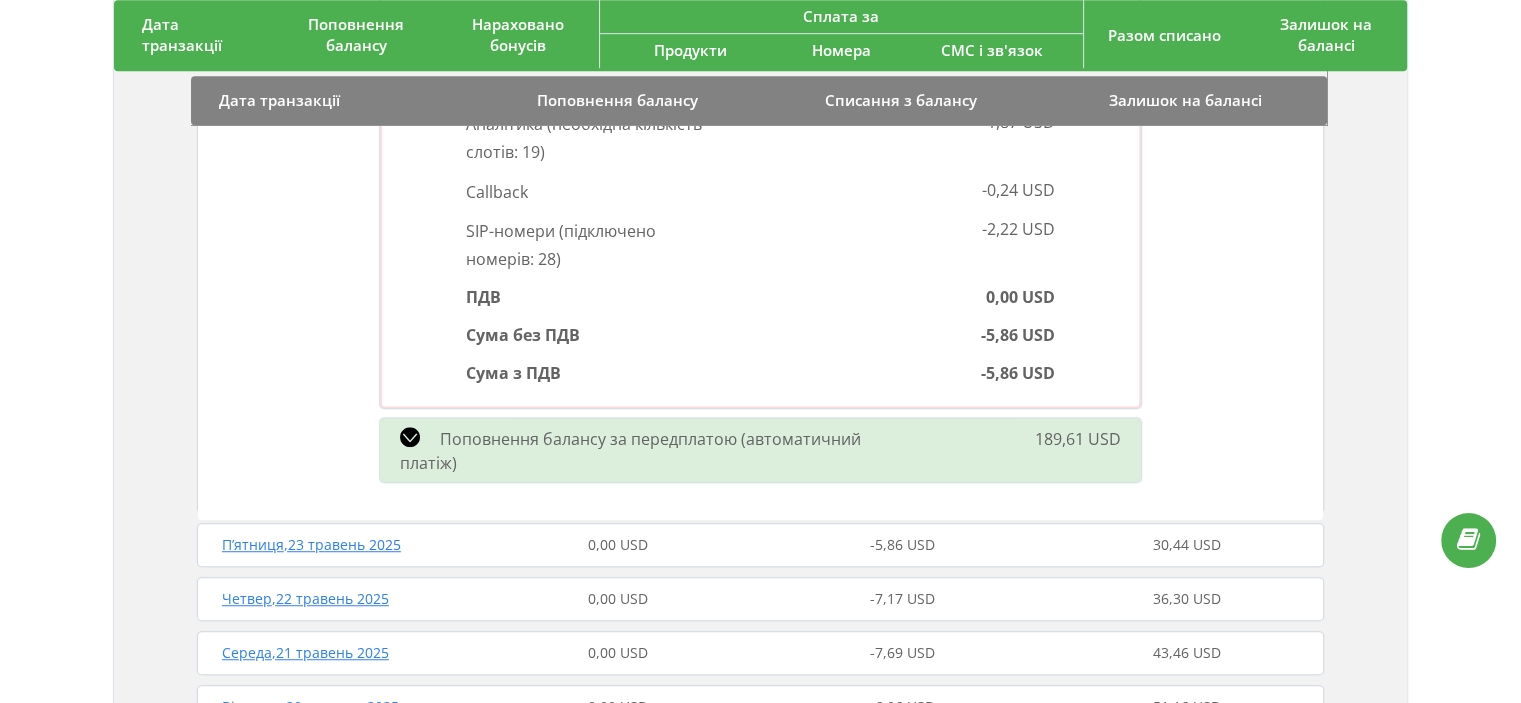 click on "Поповнення балансу за передплатою (автоматичний платіж)" at bounding box center (630, 451) 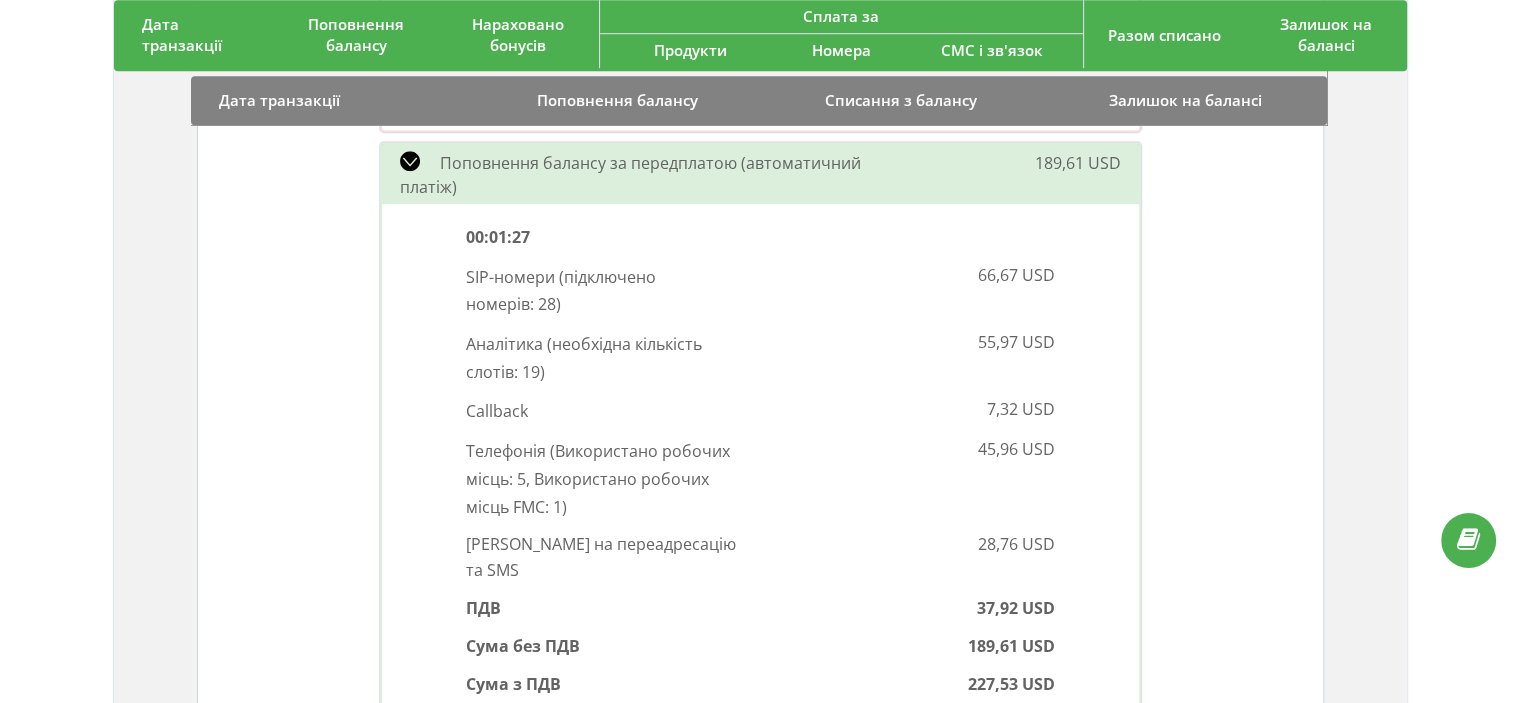 scroll, scrollTop: 1540, scrollLeft: 0, axis: vertical 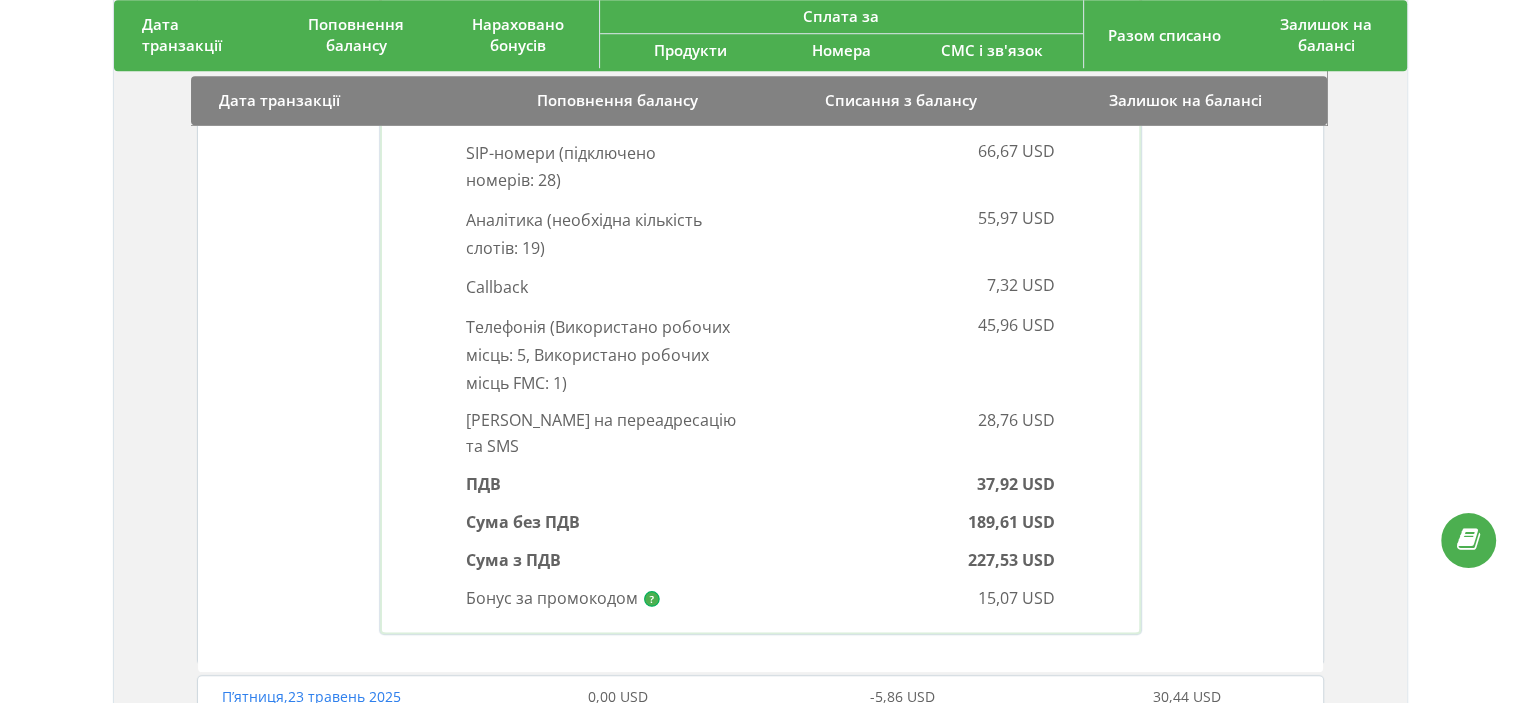 click 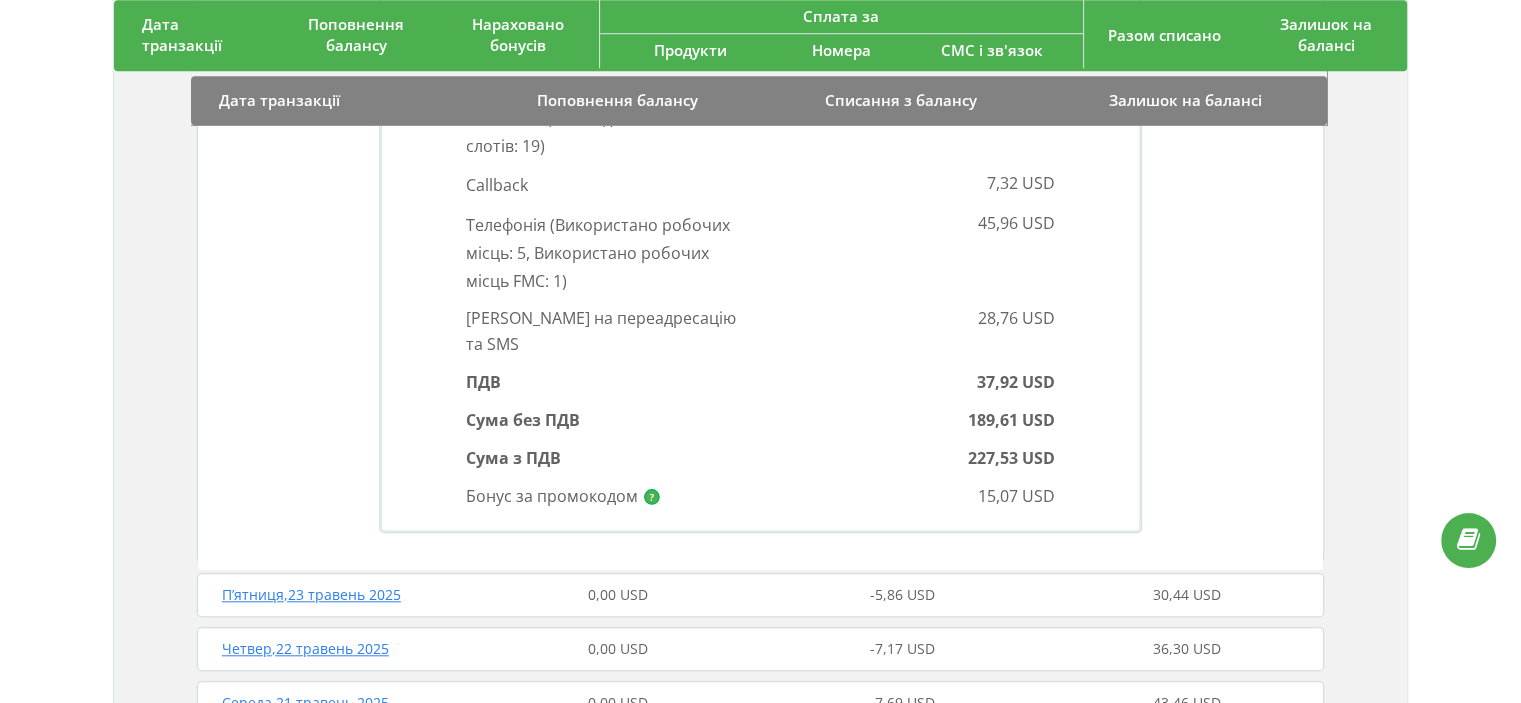 scroll, scrollTop: 1840, scrollLeft: 0, axis: vertical 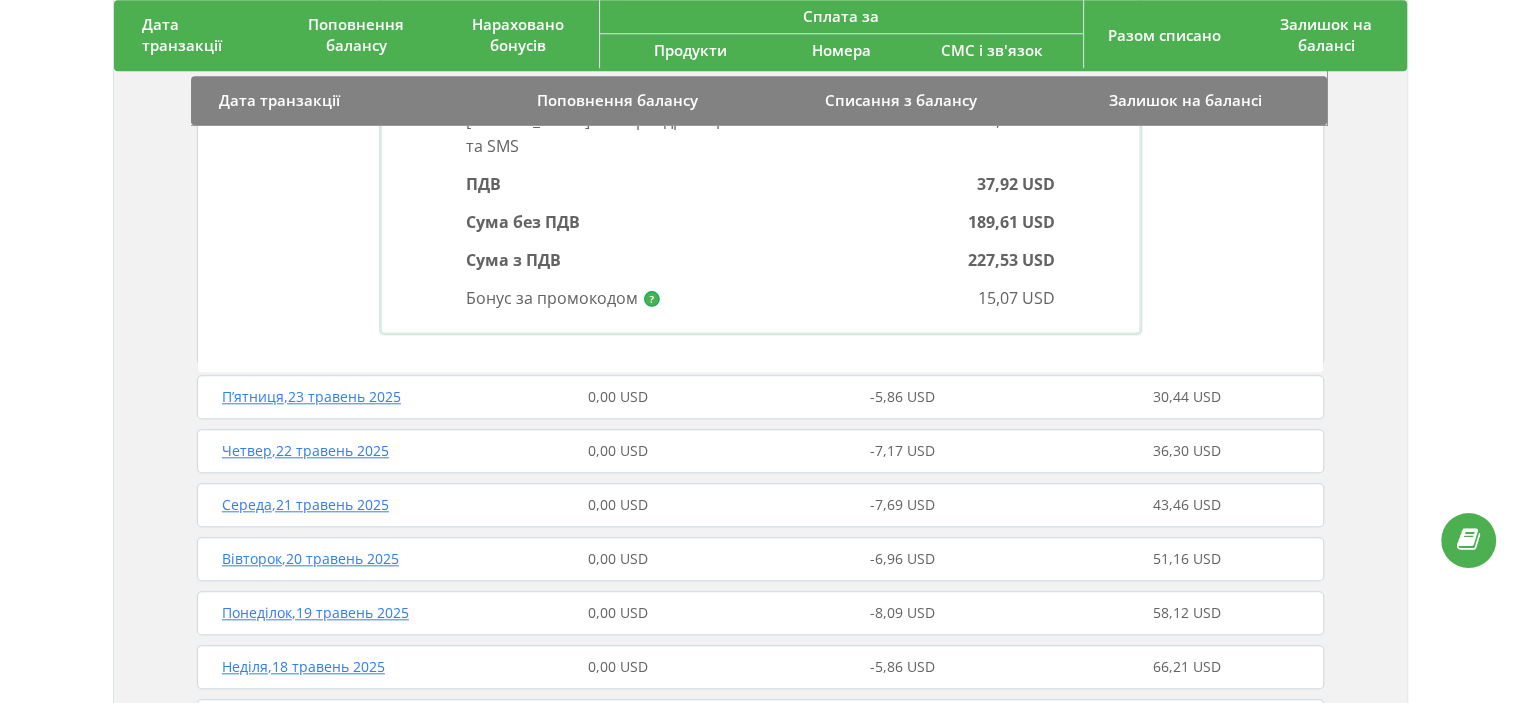 click on "П’ятниця ,  23   травень   2025 0,00 USD -5,86 USD 30,44 USD" at bounding box center (760, 397) 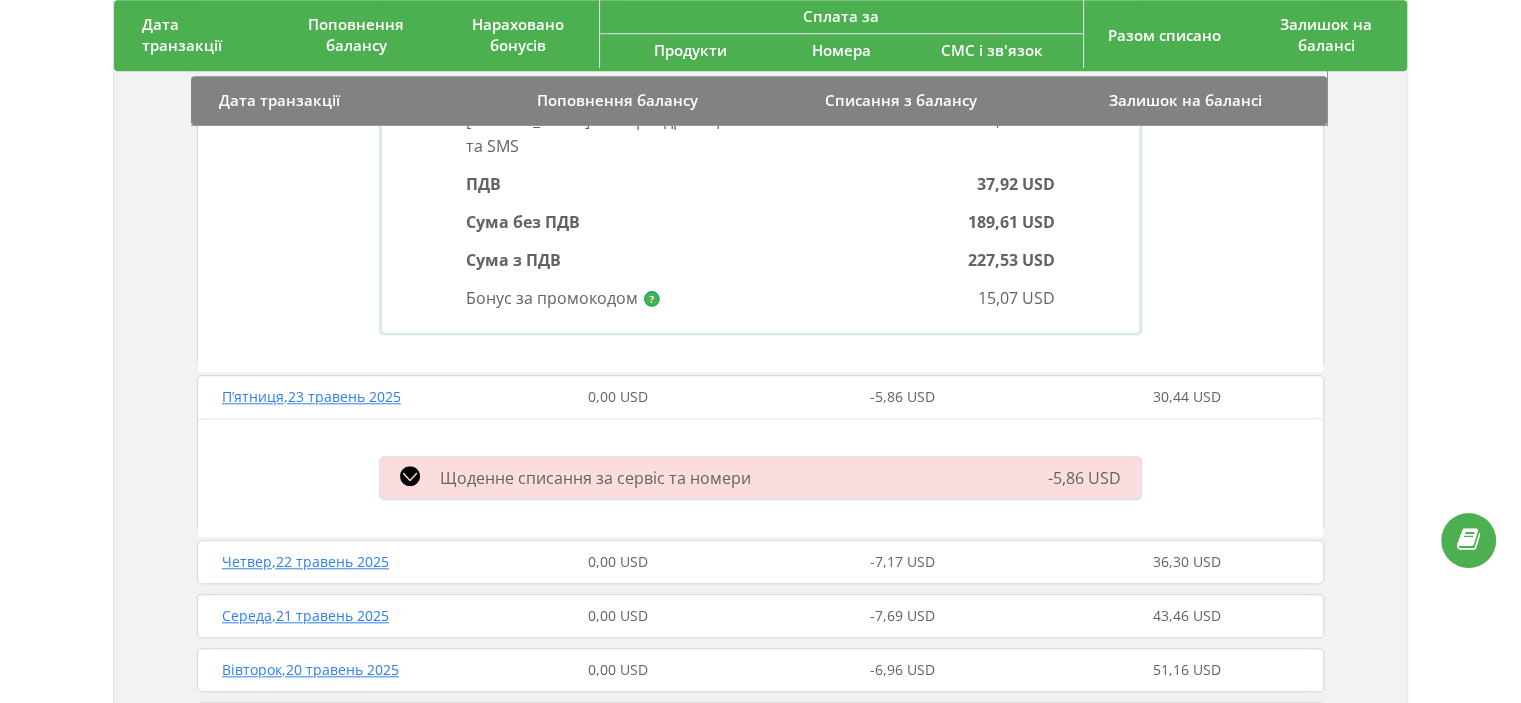 click on "Щоденне списання за сервіс та номери" at bounding box center [595, 478] 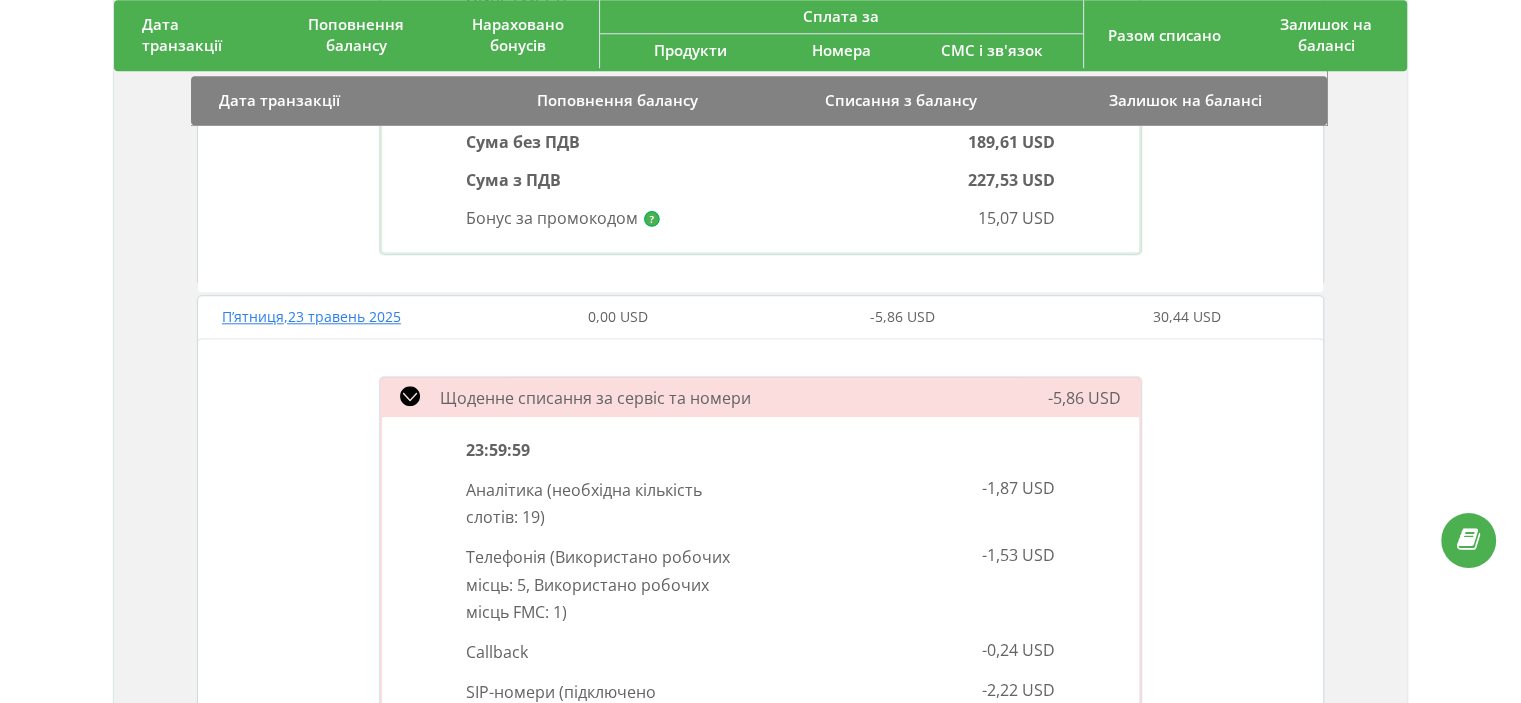 scroll, scrollTop: 2040, scrollLeft: 0, axis: vertical 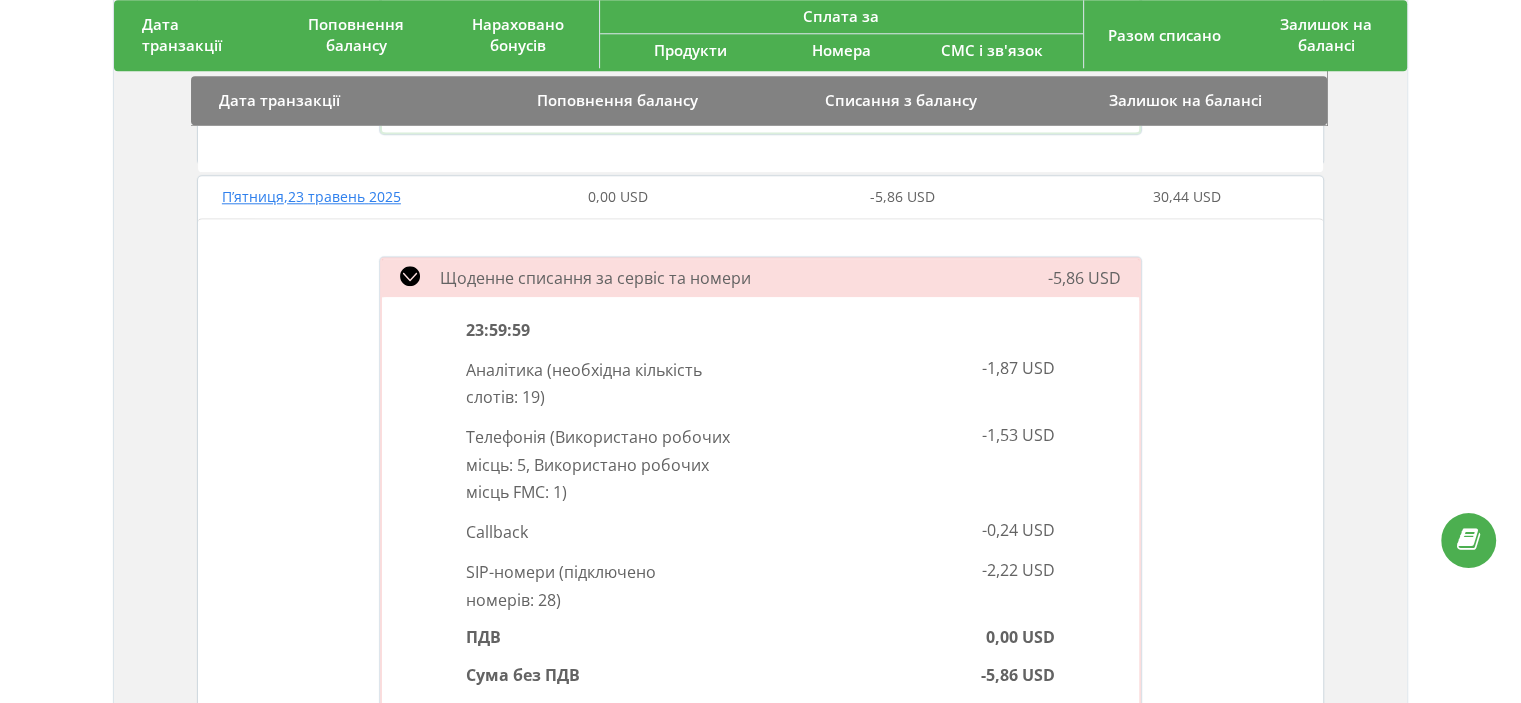 click on "Щоденне списання за сервіс та номери -5,86 USD 23:59:59 Аналітика   ( необхідна кількість слотів:    19 ) -1,87 USD Телефонія   ( Використано робочих місць: 5, Використано робочих місць FMC: 1 ) -1,53 USD Callback   -0,24 USD SIP-номери   ( підключено номерів:    28 ) -2,22 USD ПДВ 0,00 USD Сума без ПДВ -5,86 USD Сума з ПДВ -5,86 USD" at bounding box center (760, 502) 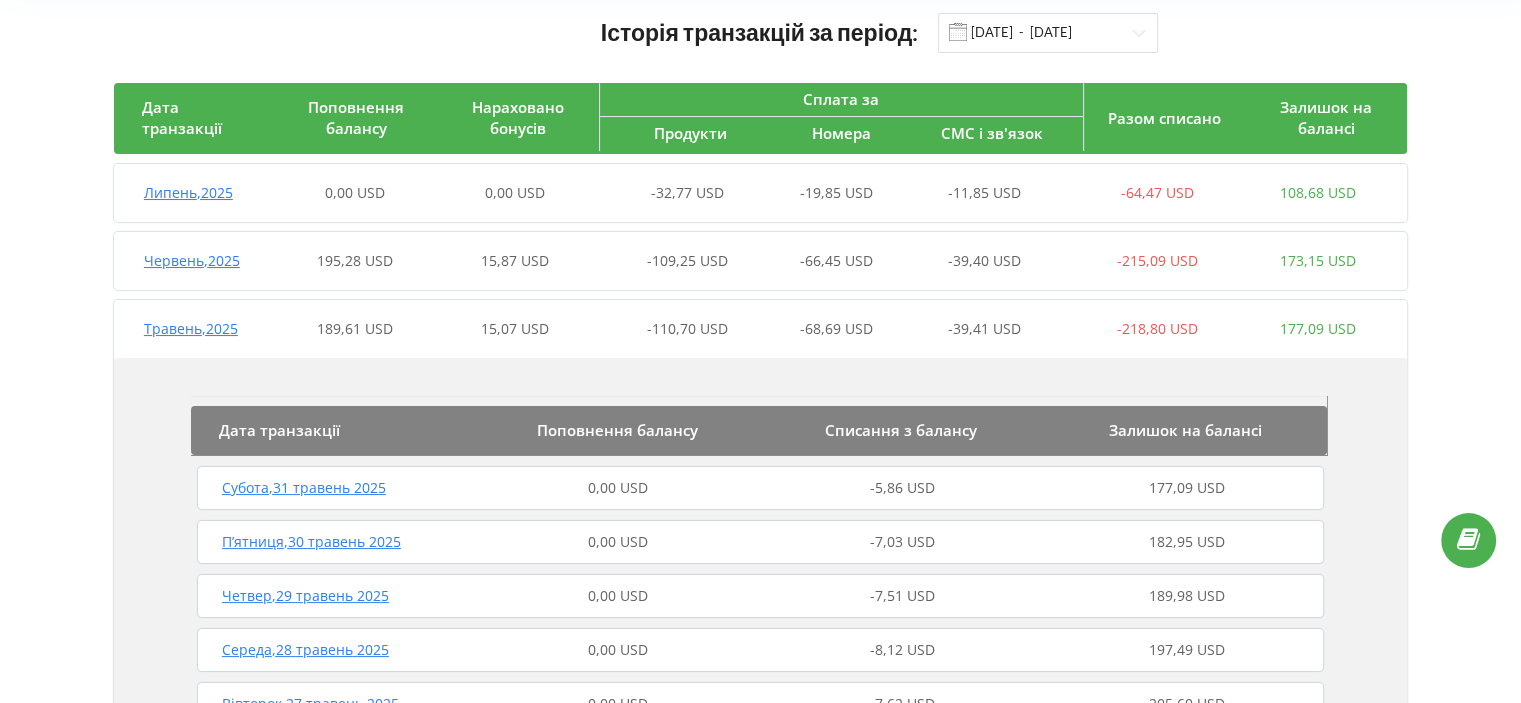 scroll, scrollTop: 0, scrollLeft: 0, axis: both 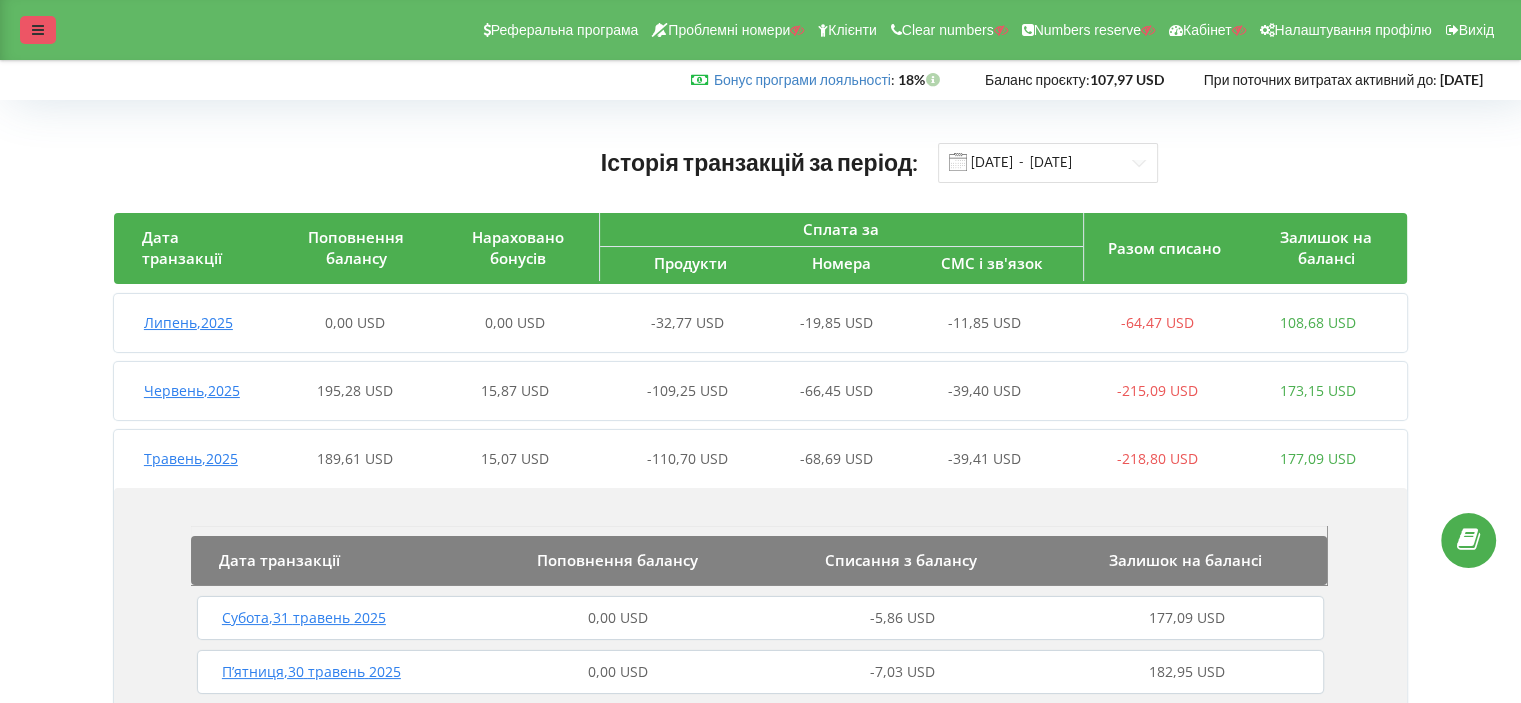 click at bounding box center [38, 30] 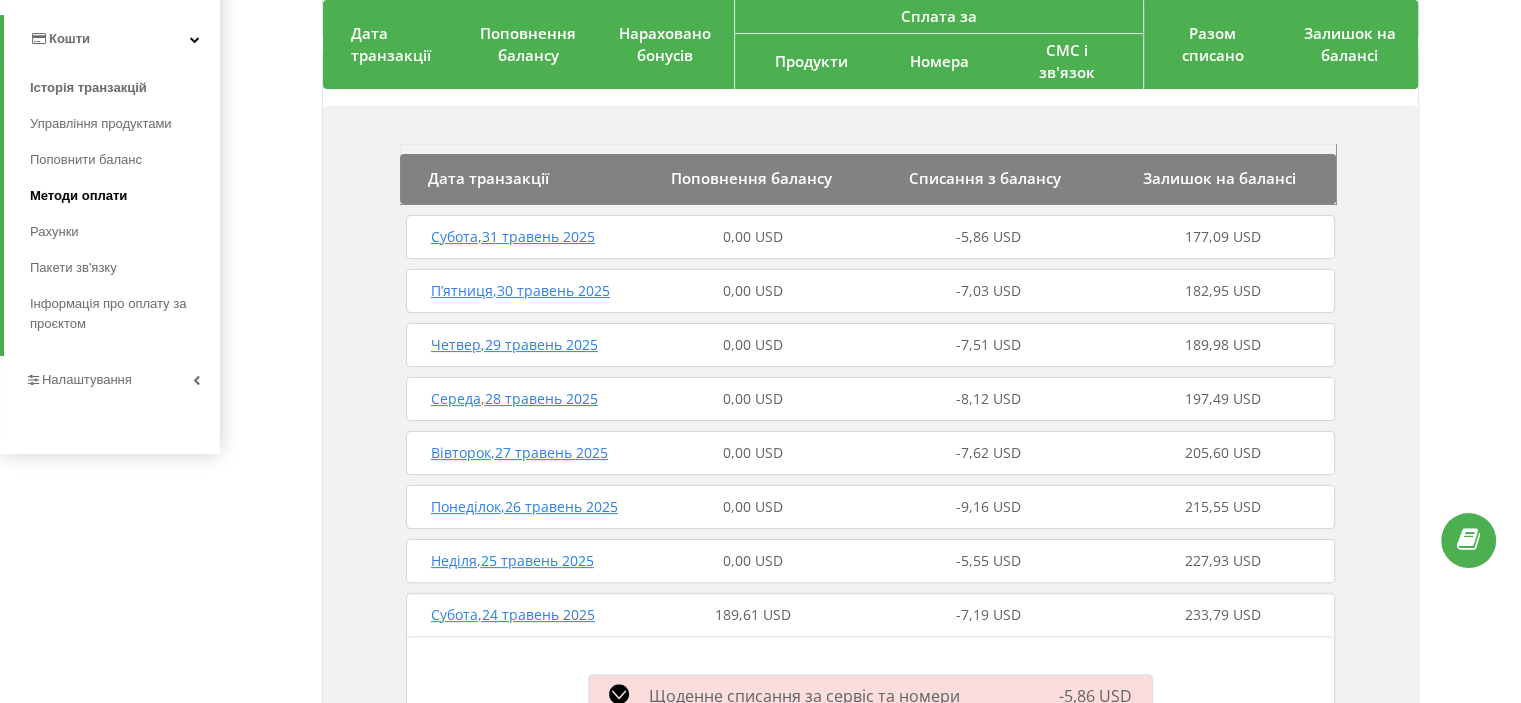 scroll, scrollTop: 300, scrollLeft: 0, axis: vertical 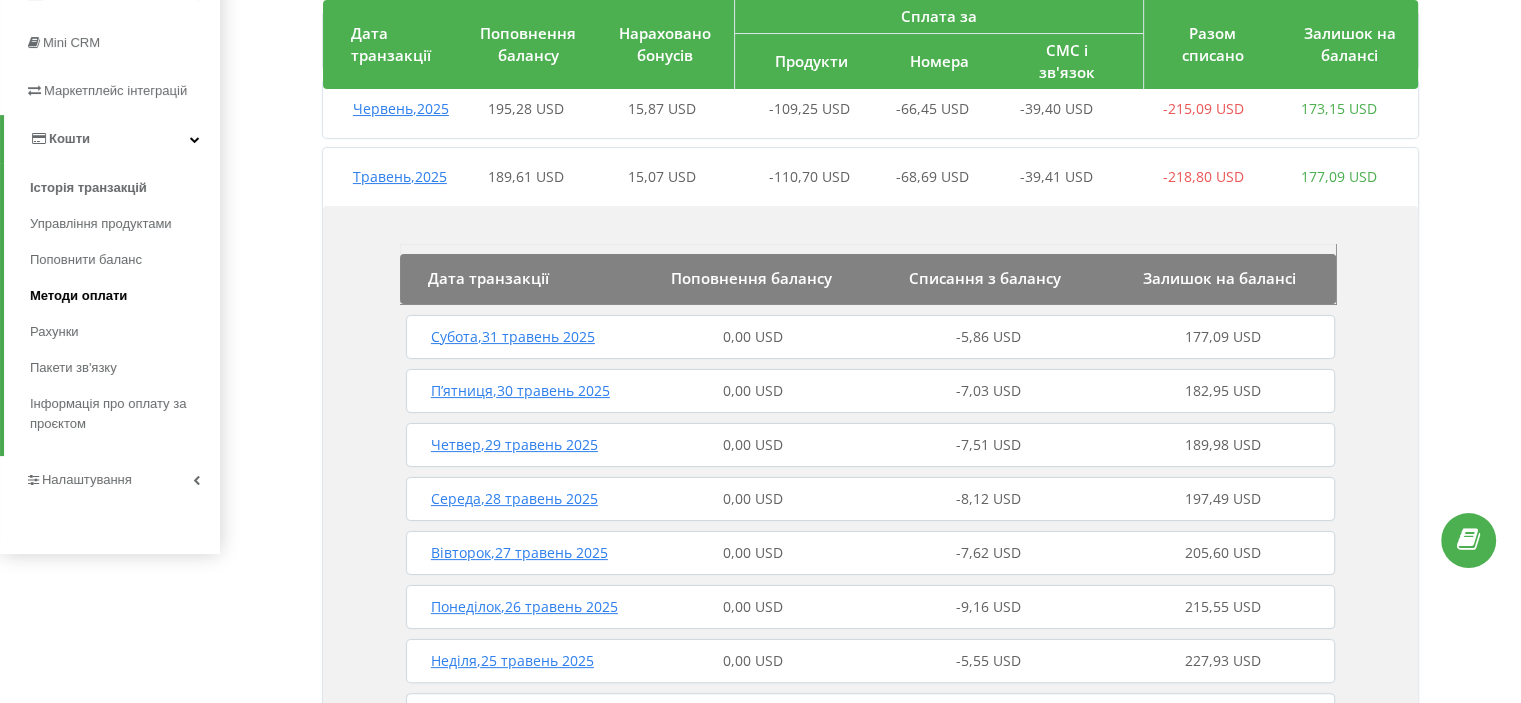 click on "Методи оплати" at bounding box center [78, 296] 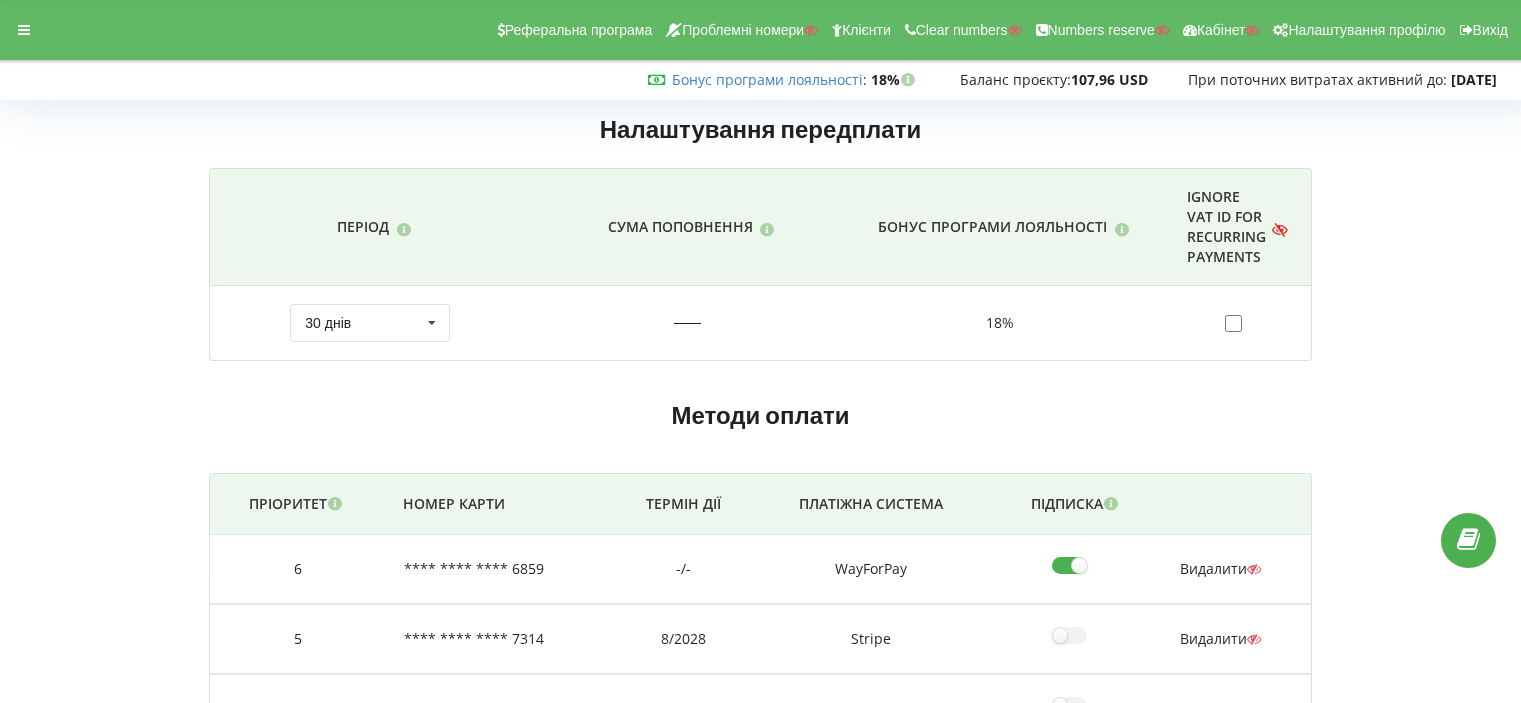 scroll, scrollTop: 0, scrollLeft: 0, axis: both 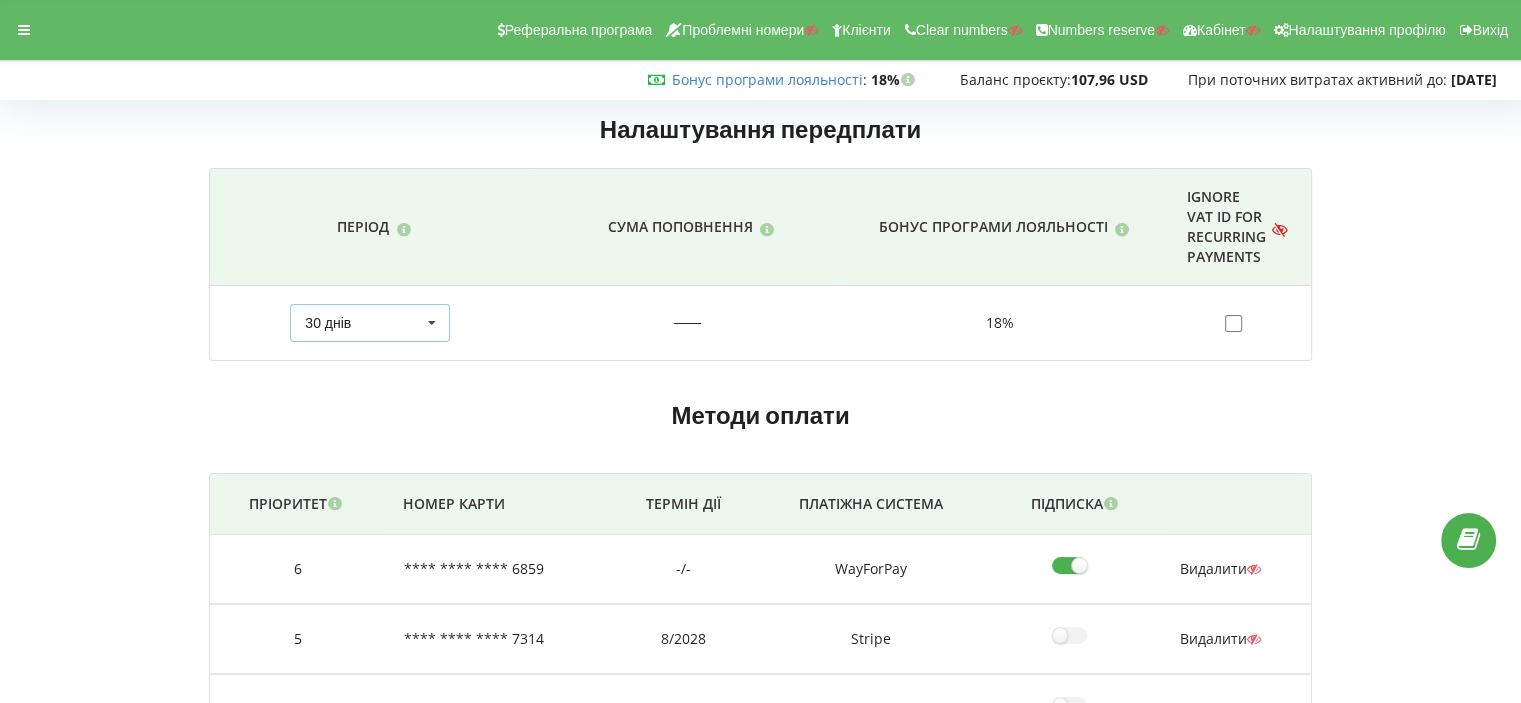 click at bounding box center [432, 323] 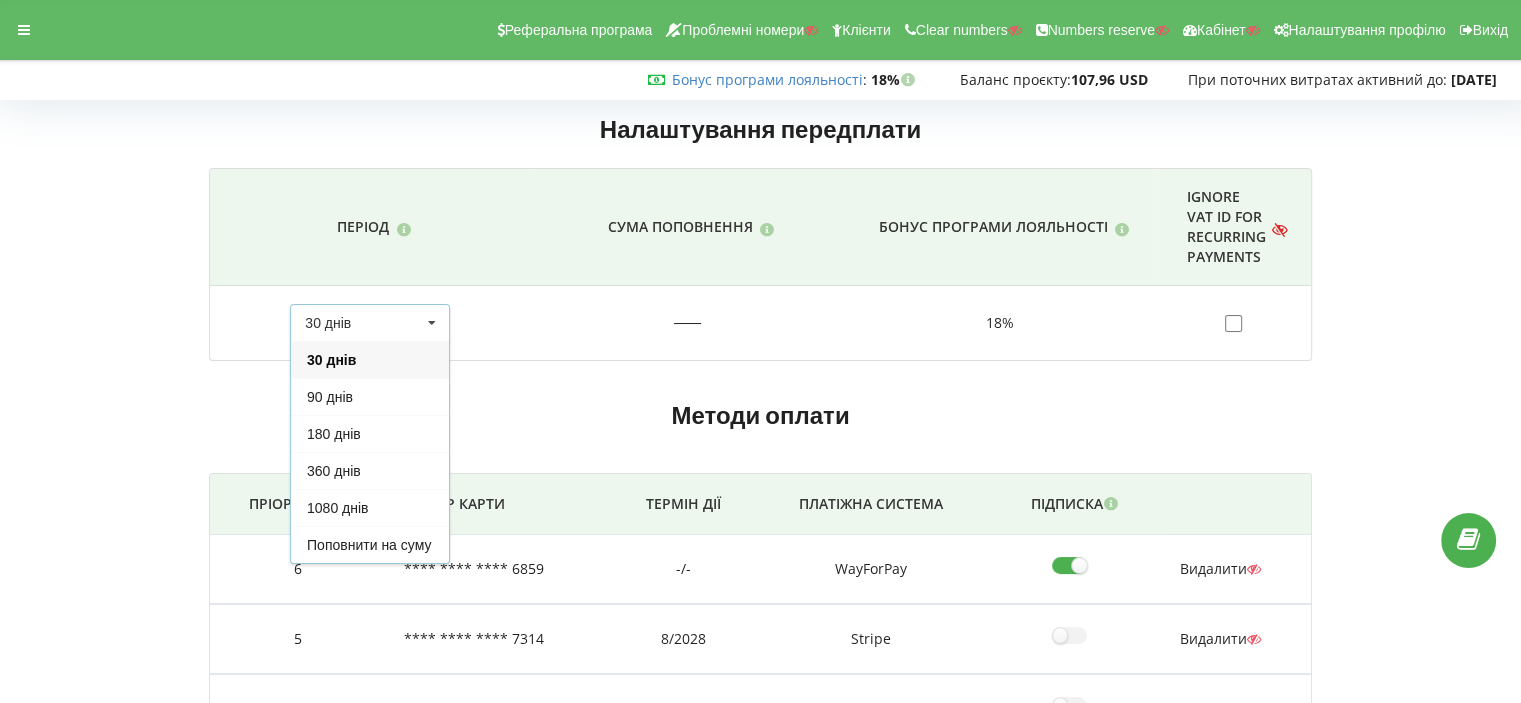 click at bounding box center [432, 323] 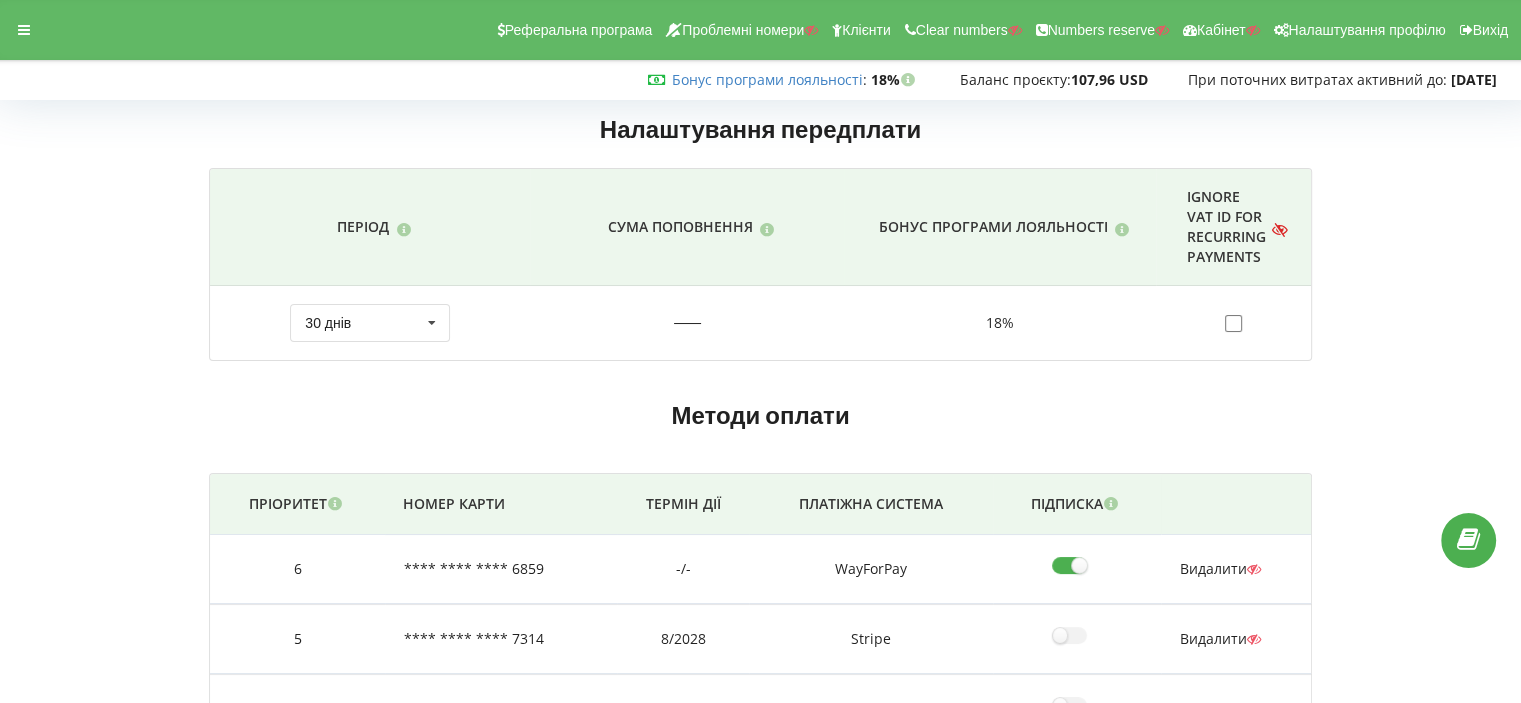 click on "18%" at bounding box center [999, 323] 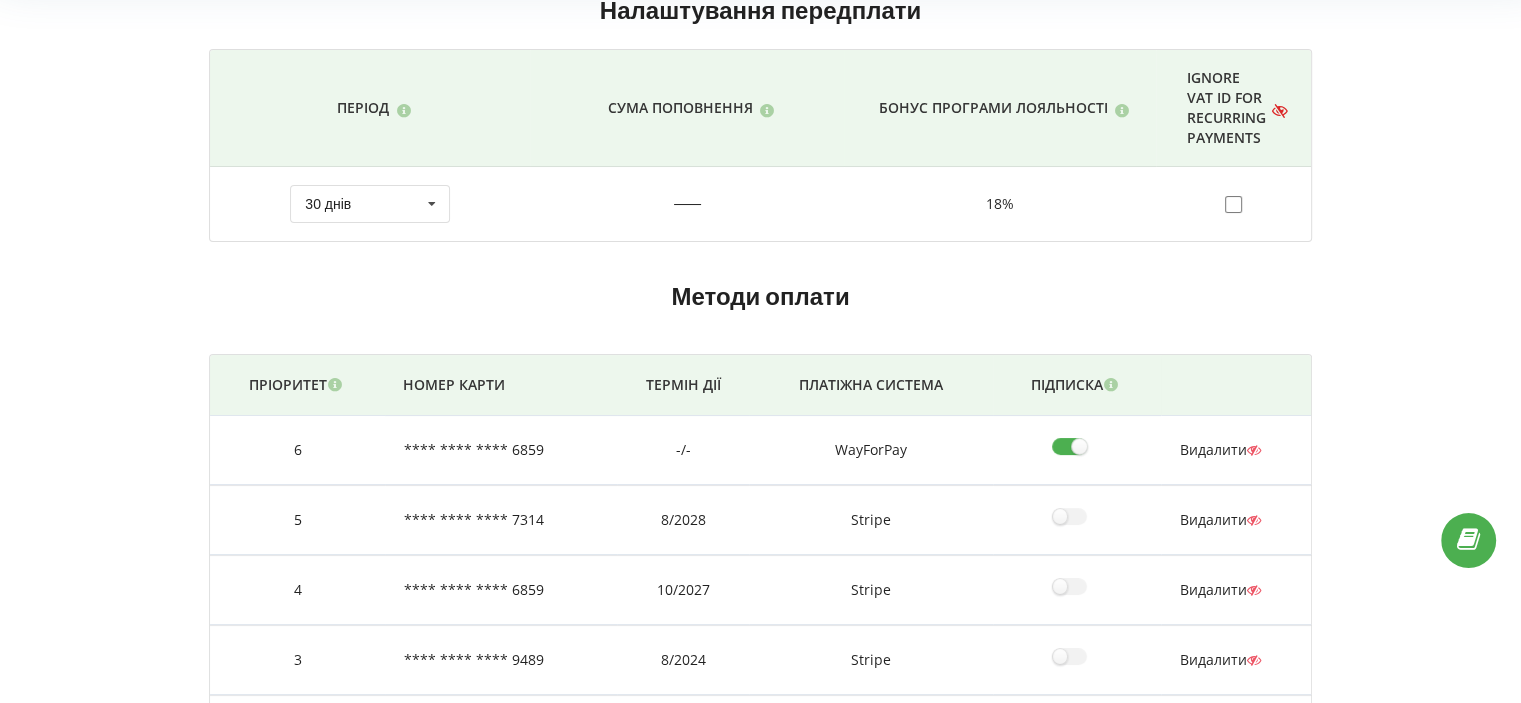 scroll, scrollTop: 0, scrollLeft: 0, axis: both 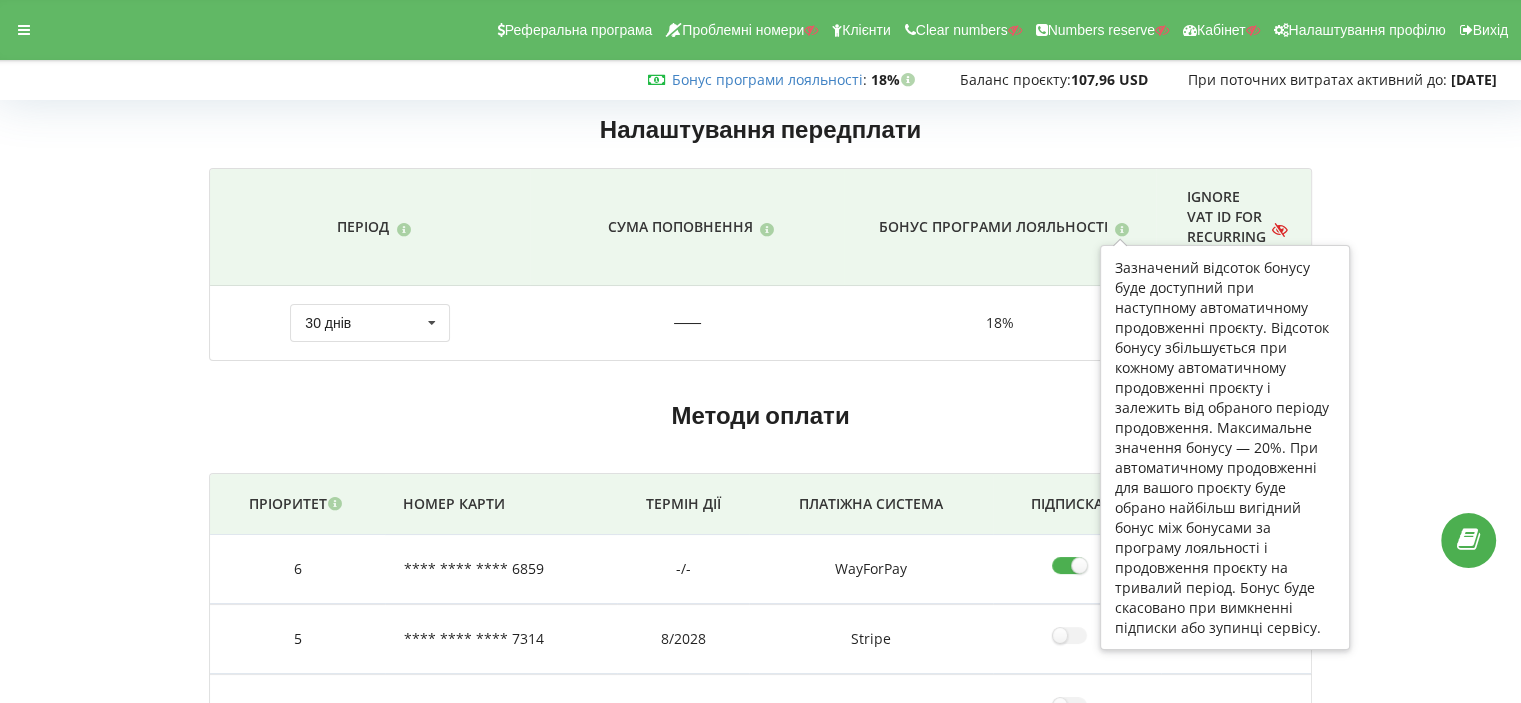 click at bounding box center [1121, 227] 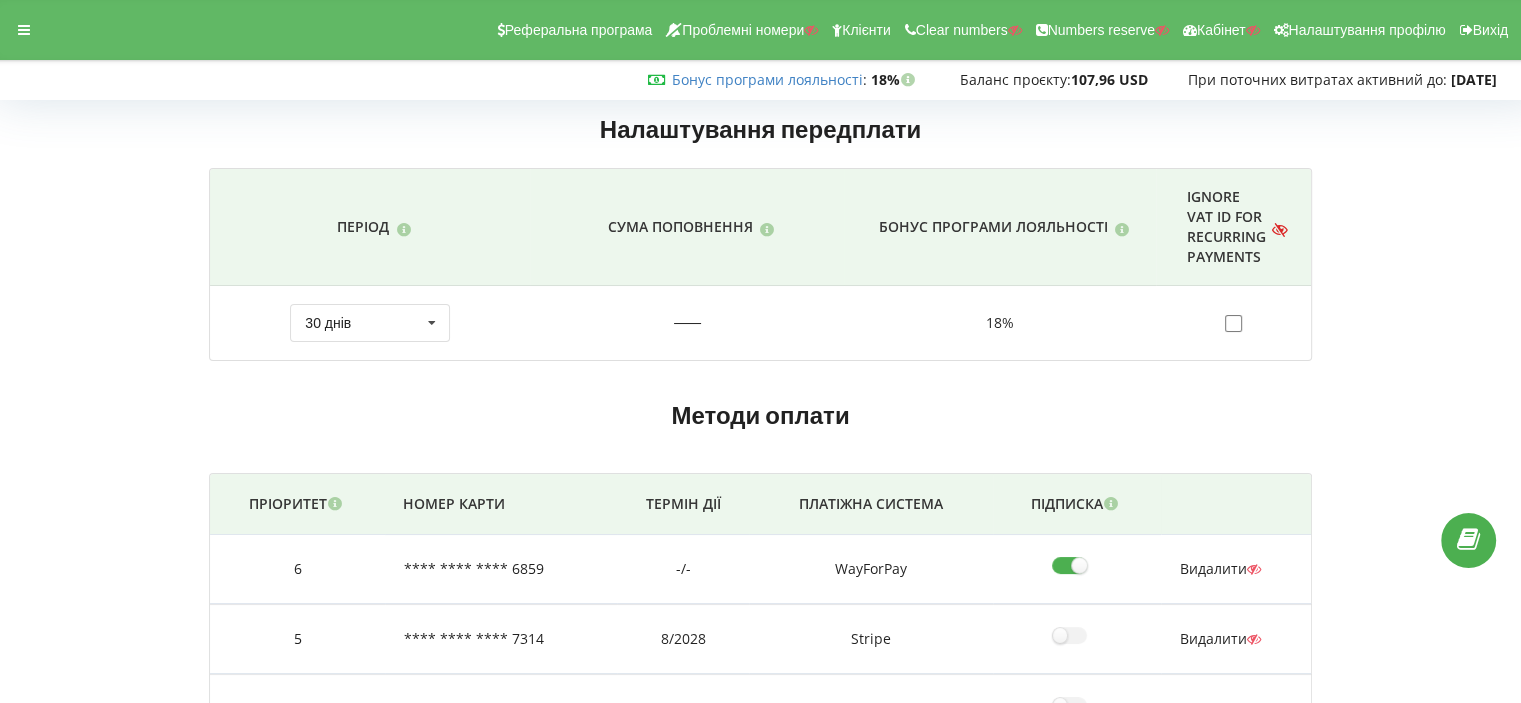 click on "Бонус програми лояльності" at bounding box center (999, 227) 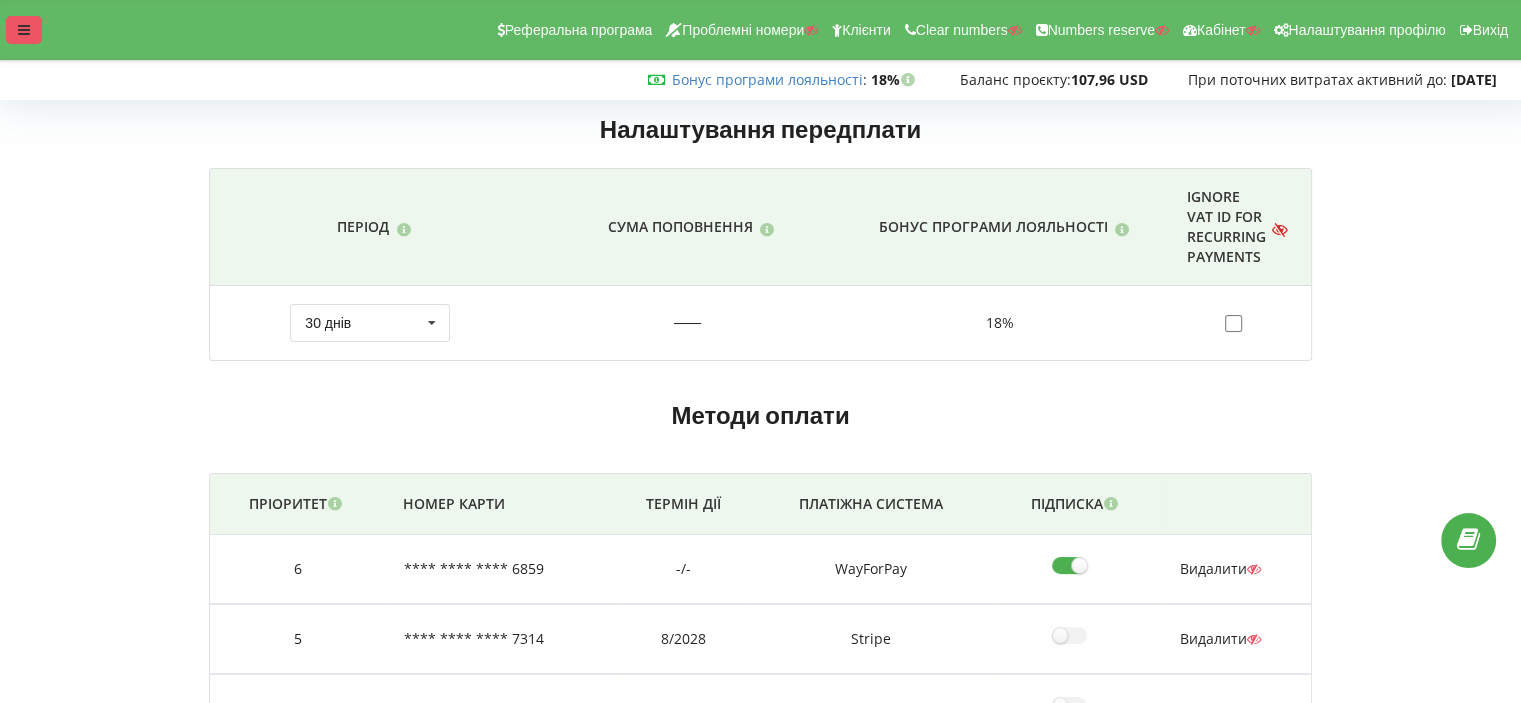 click at bounding box center (24, 30) 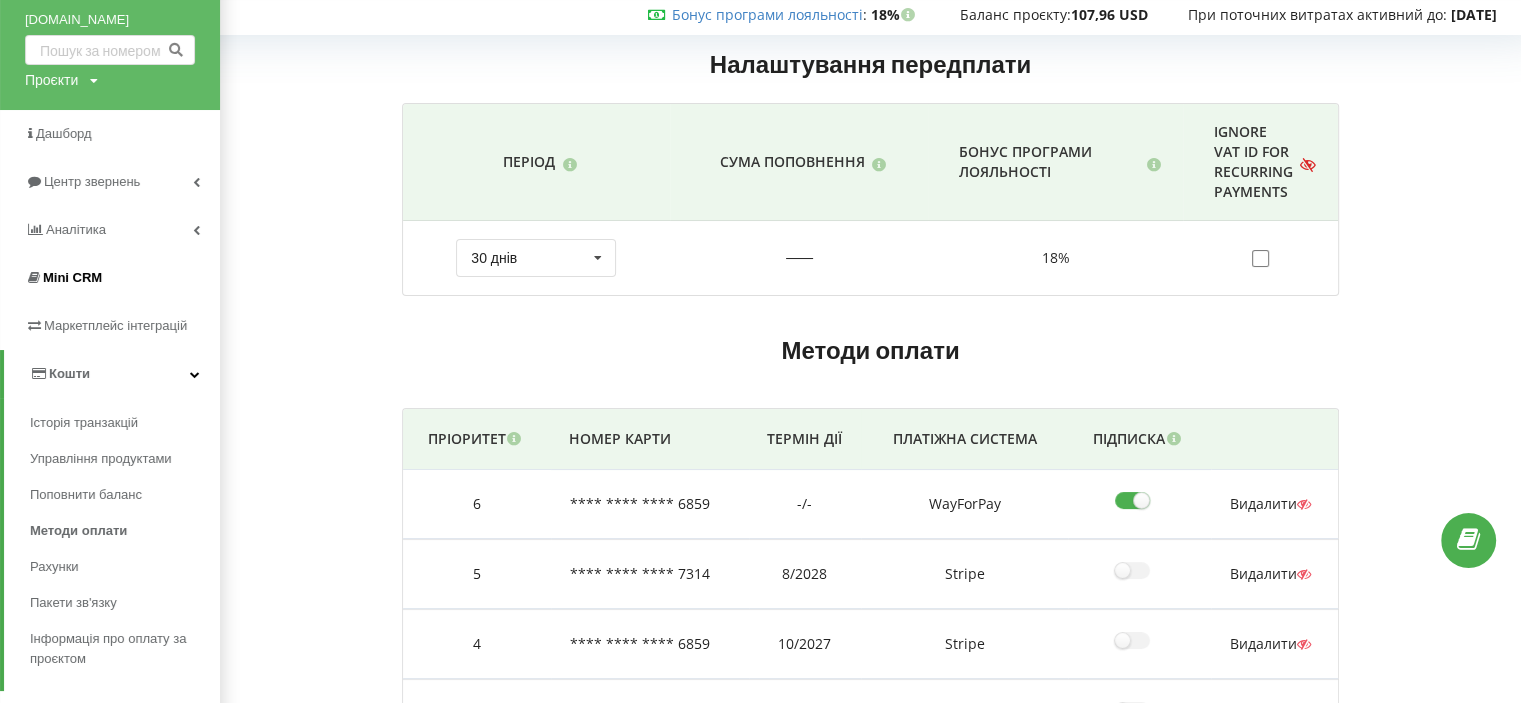 scroll, scrollTop: 100, scrollLeft: 0, axis: vertical 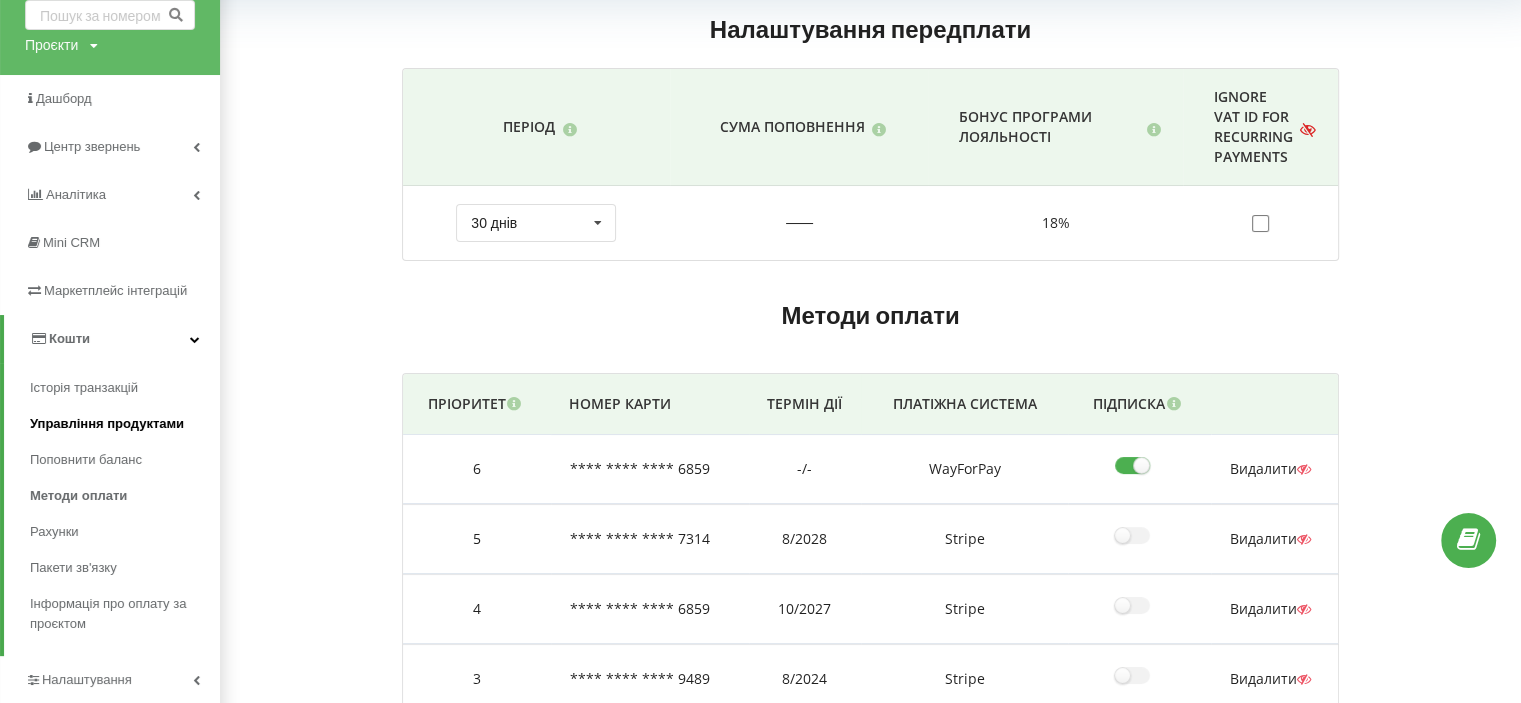 click on "Управління продуктами" at bounding box center [107, 424] 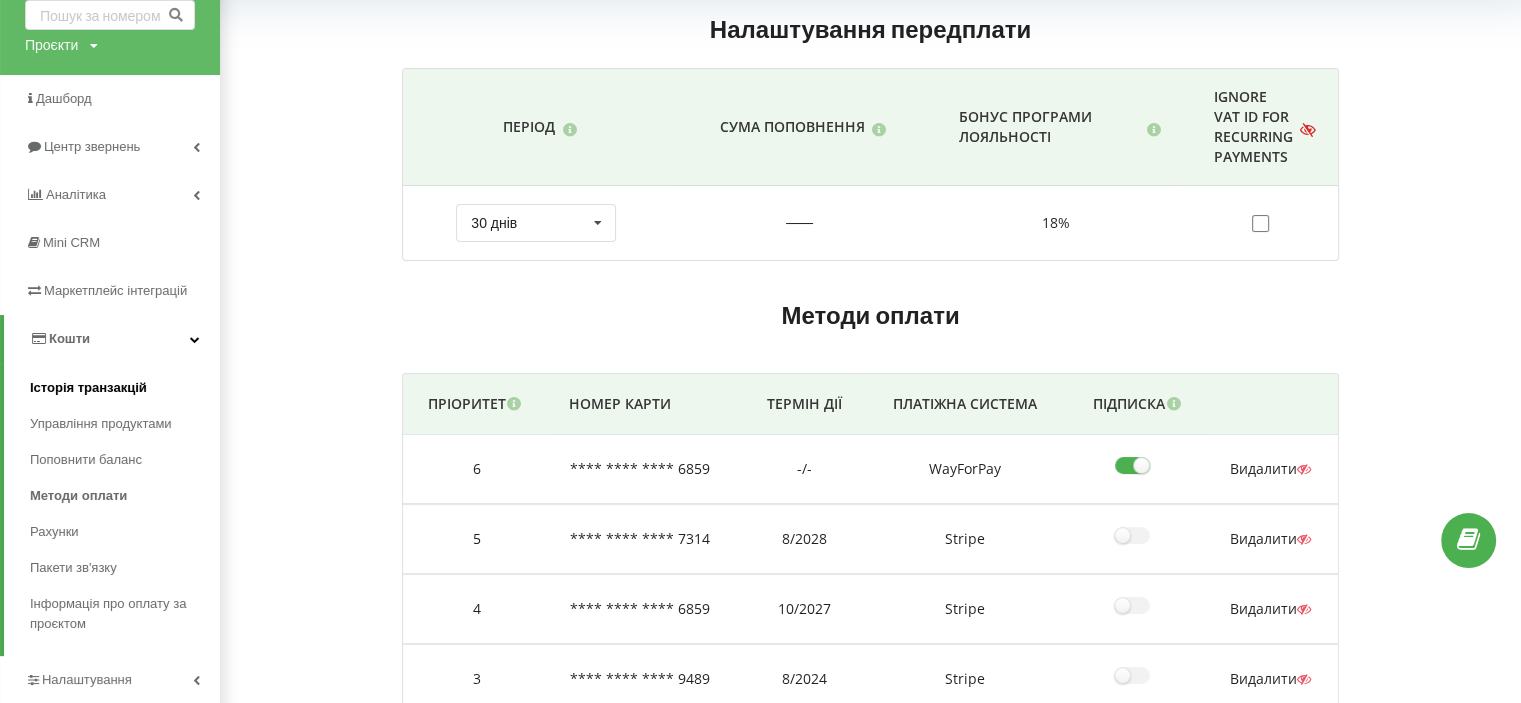 click on "Історія транзакцій" at bounding box center [125, 388] 